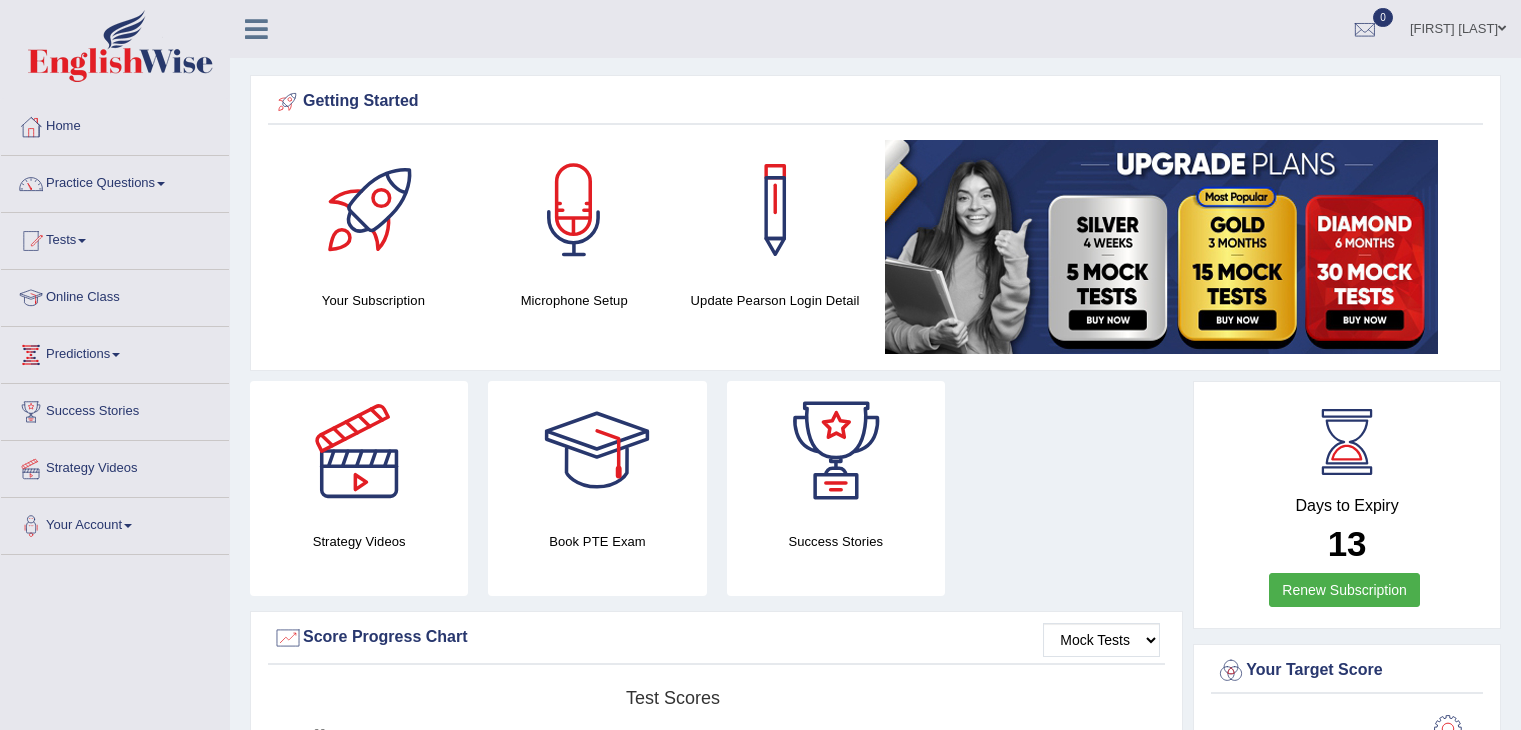 scroll, scrollTop: 0, scrollLeft: 0, axis: both 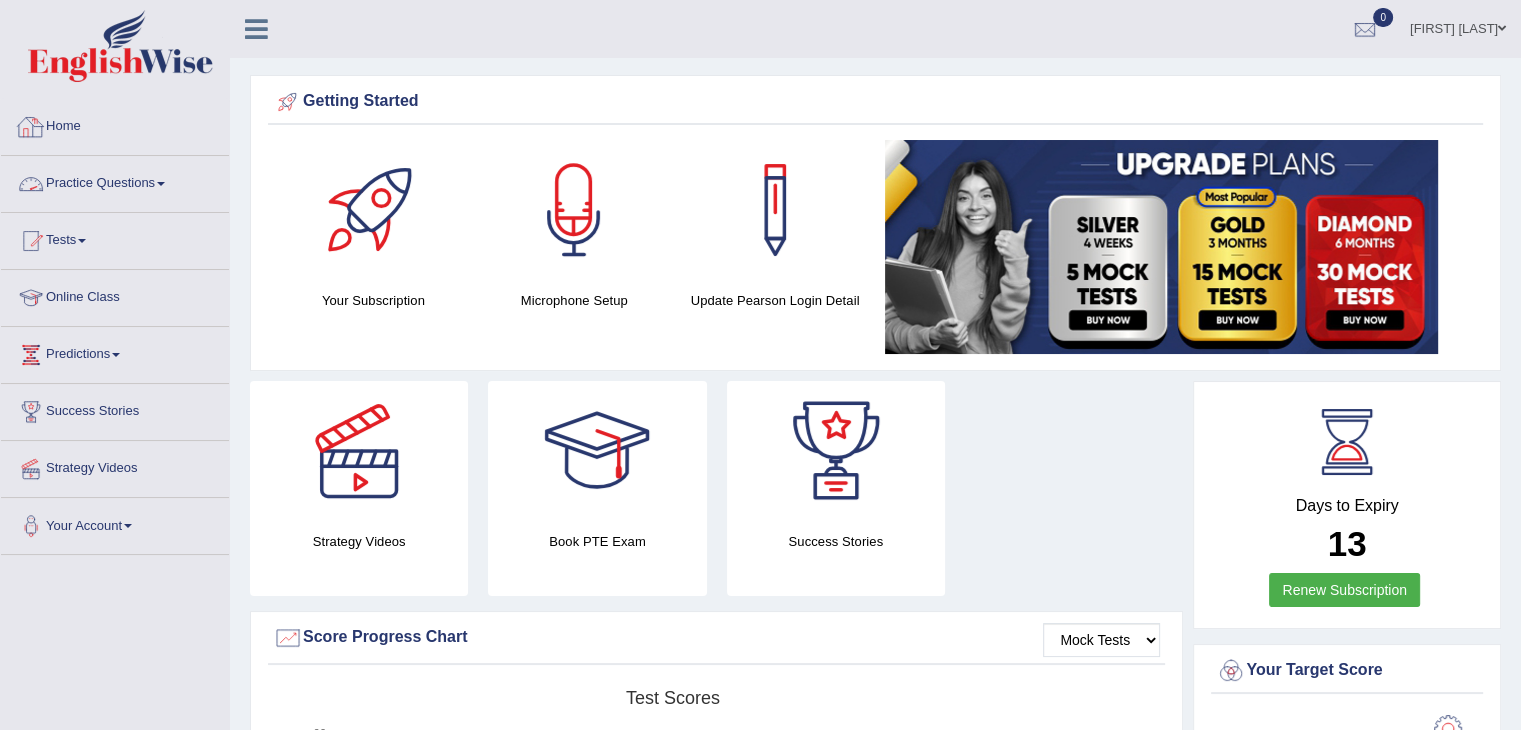 click on "Practice Questions" at bounding box center [115, 181] 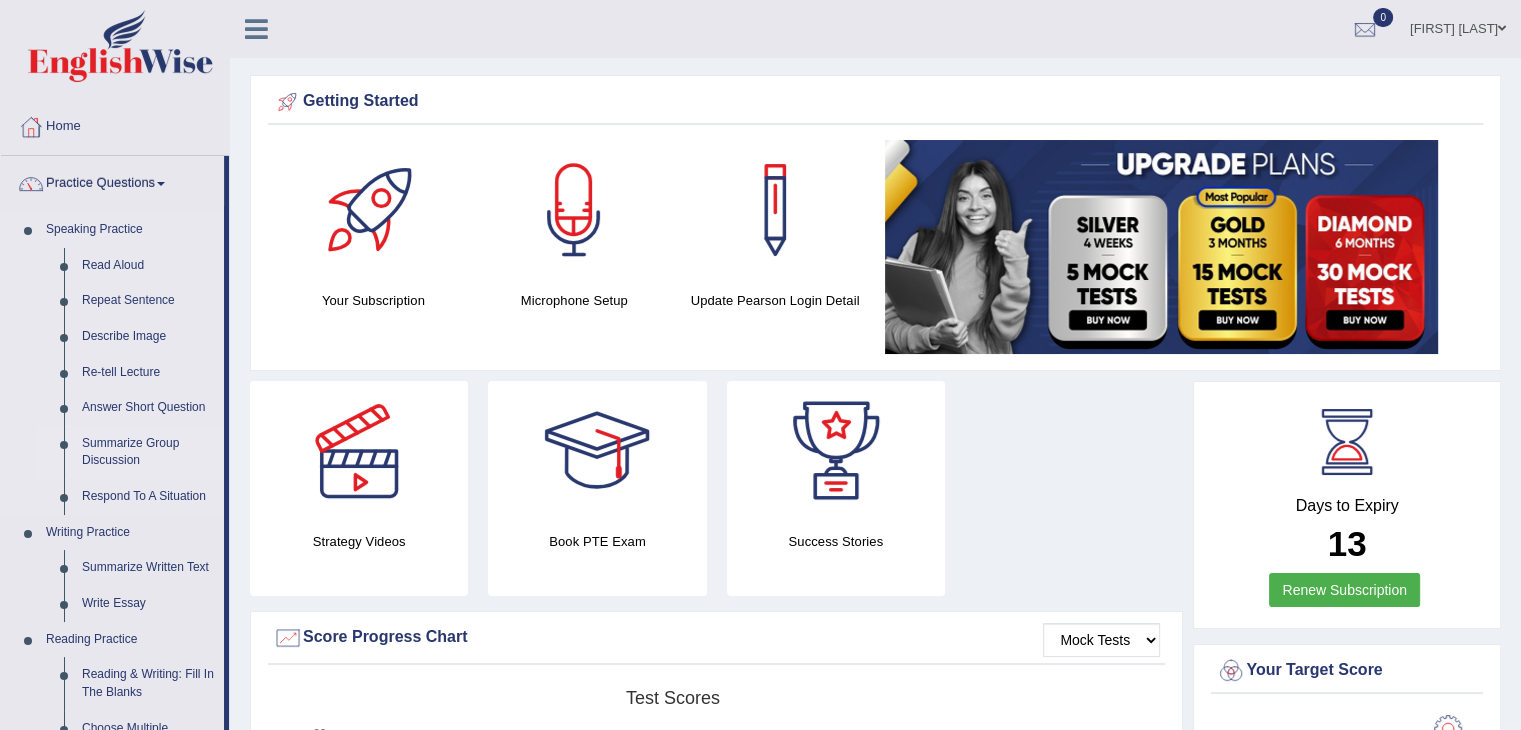 click on "Summarize Group Discussion" at bounding box center (148, 452) 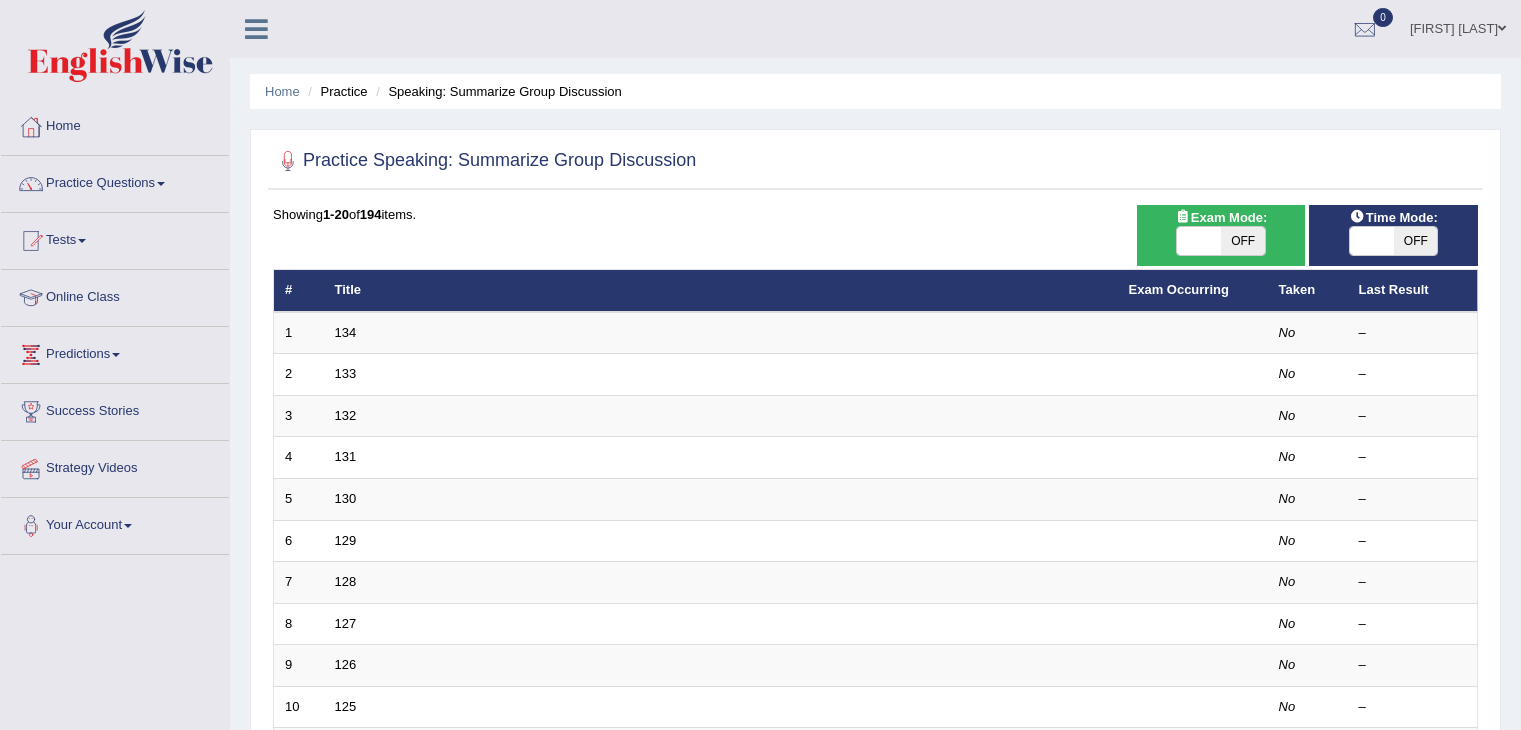 scroll, scrollTop: 0, scrollLeft: 0, axis: both 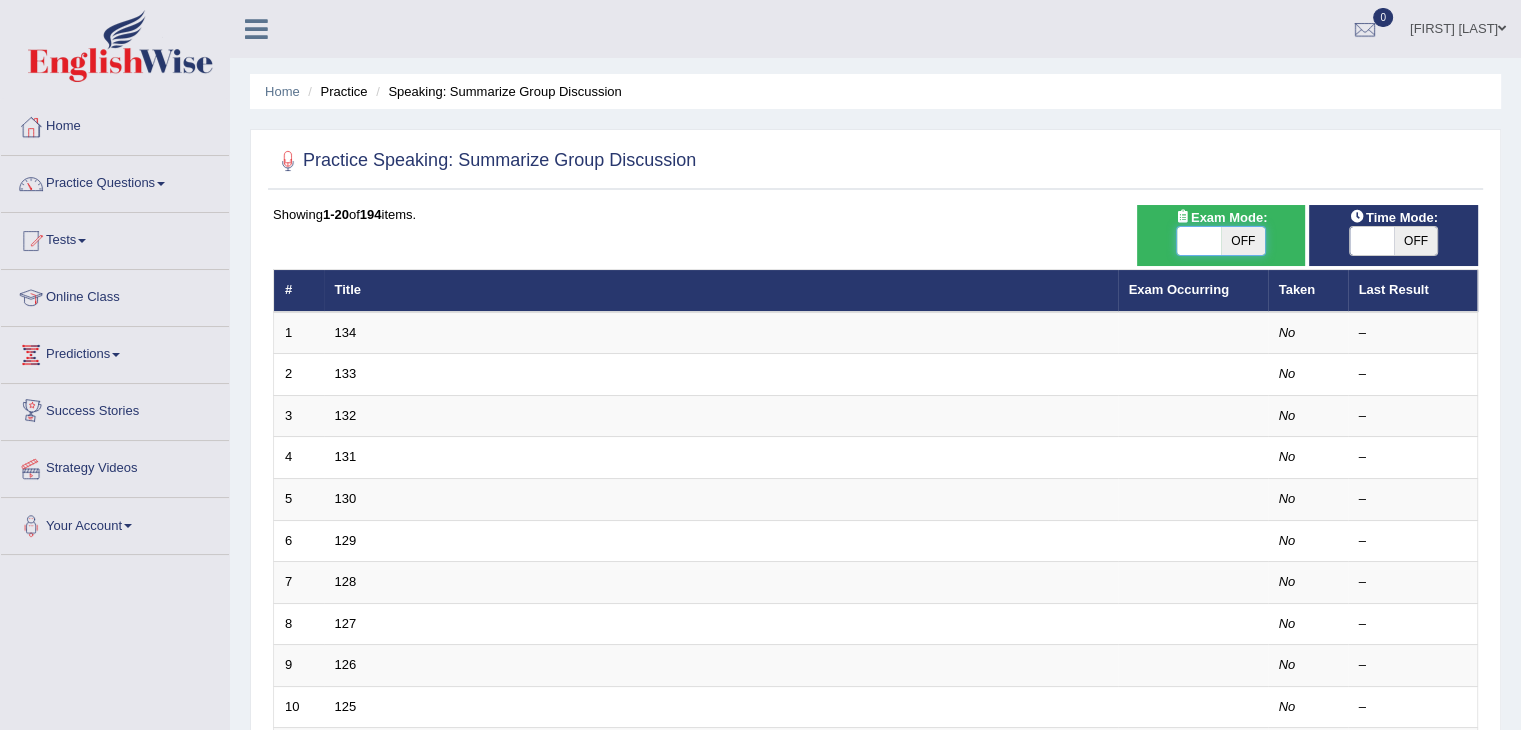 click at bounding box center [1199, 241] 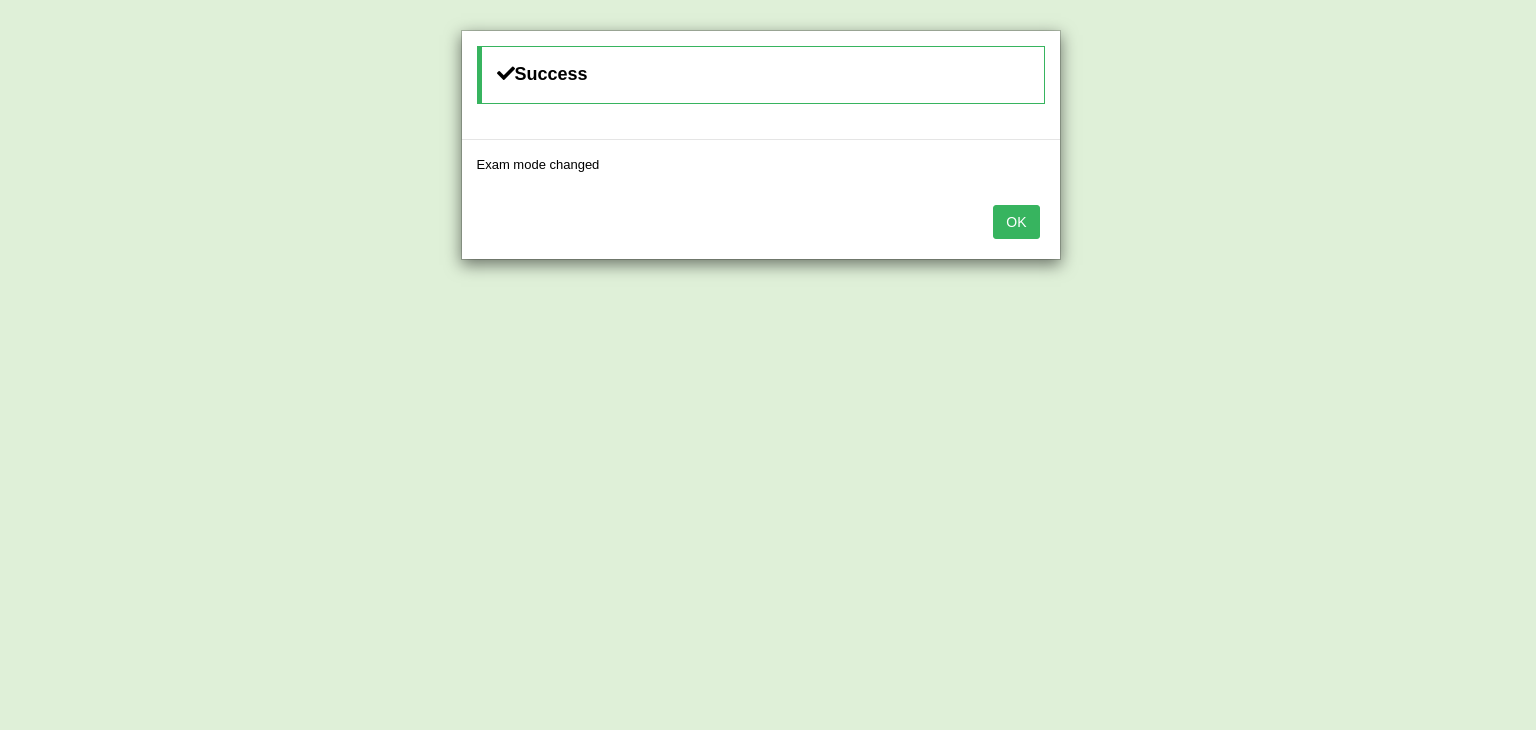click on "OK" at bounding box center [1016, 222] 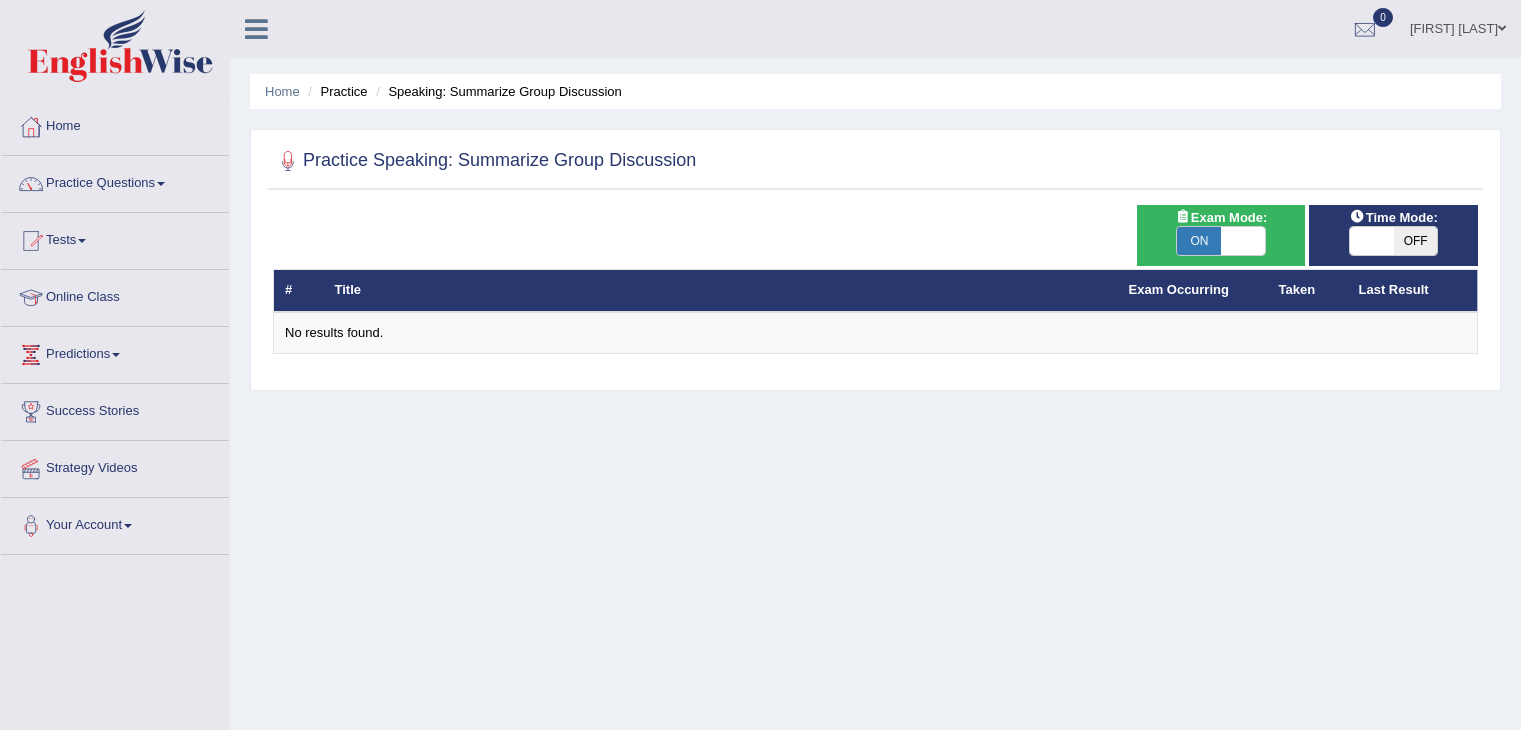 scroll, scrollTop: 0, scrollLeft: 0, axis: both 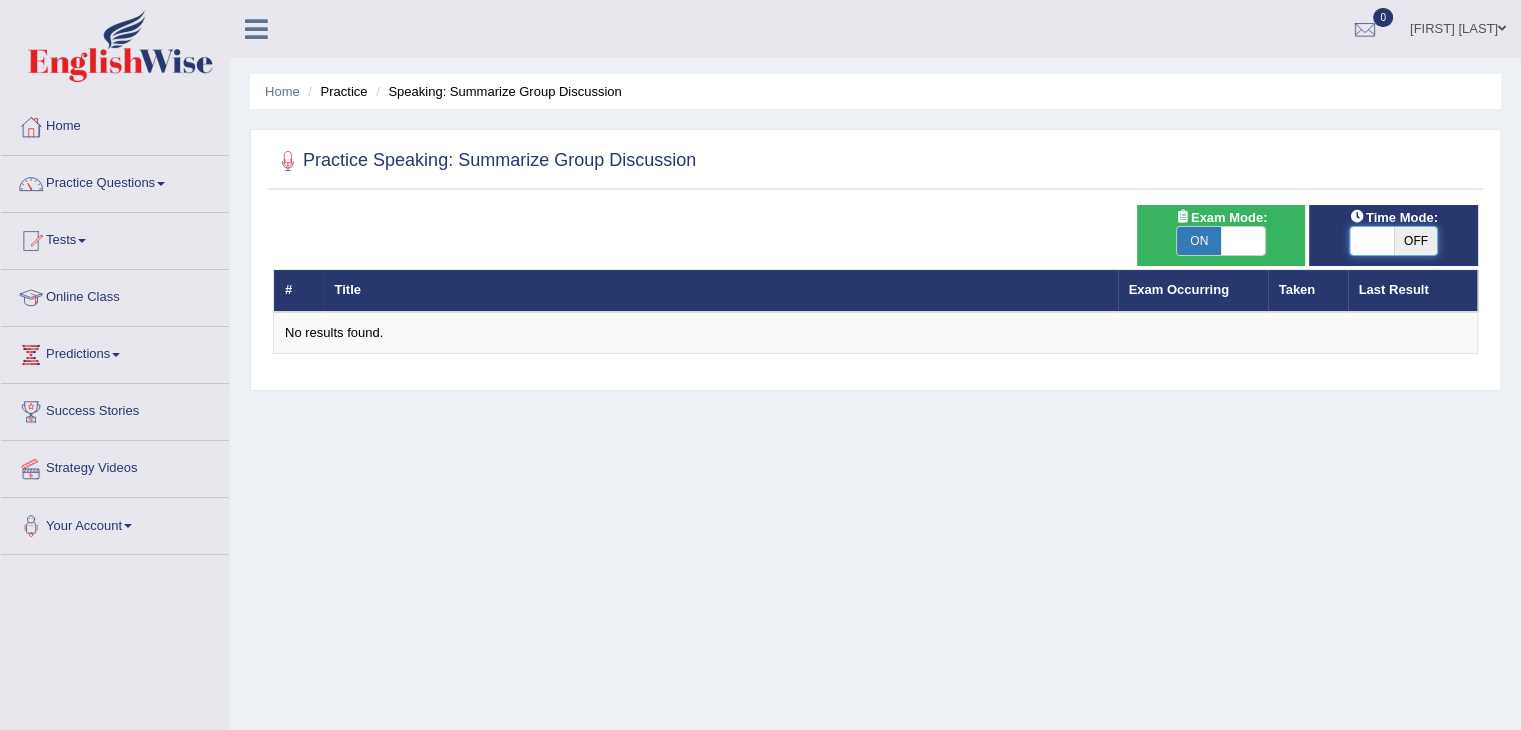 click at bounding box center (1372, 241) 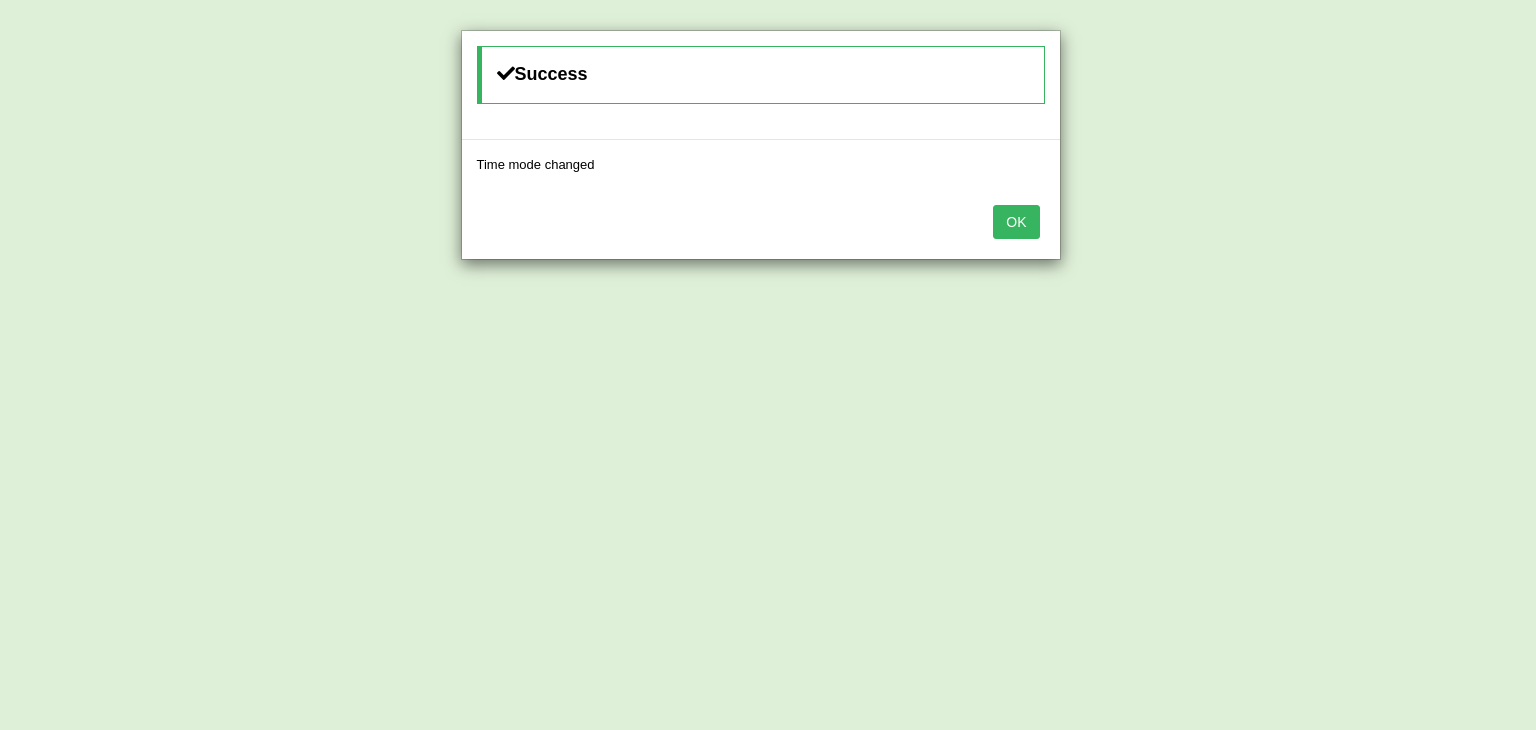 click on "OK" at bounding box center (1016, 222) 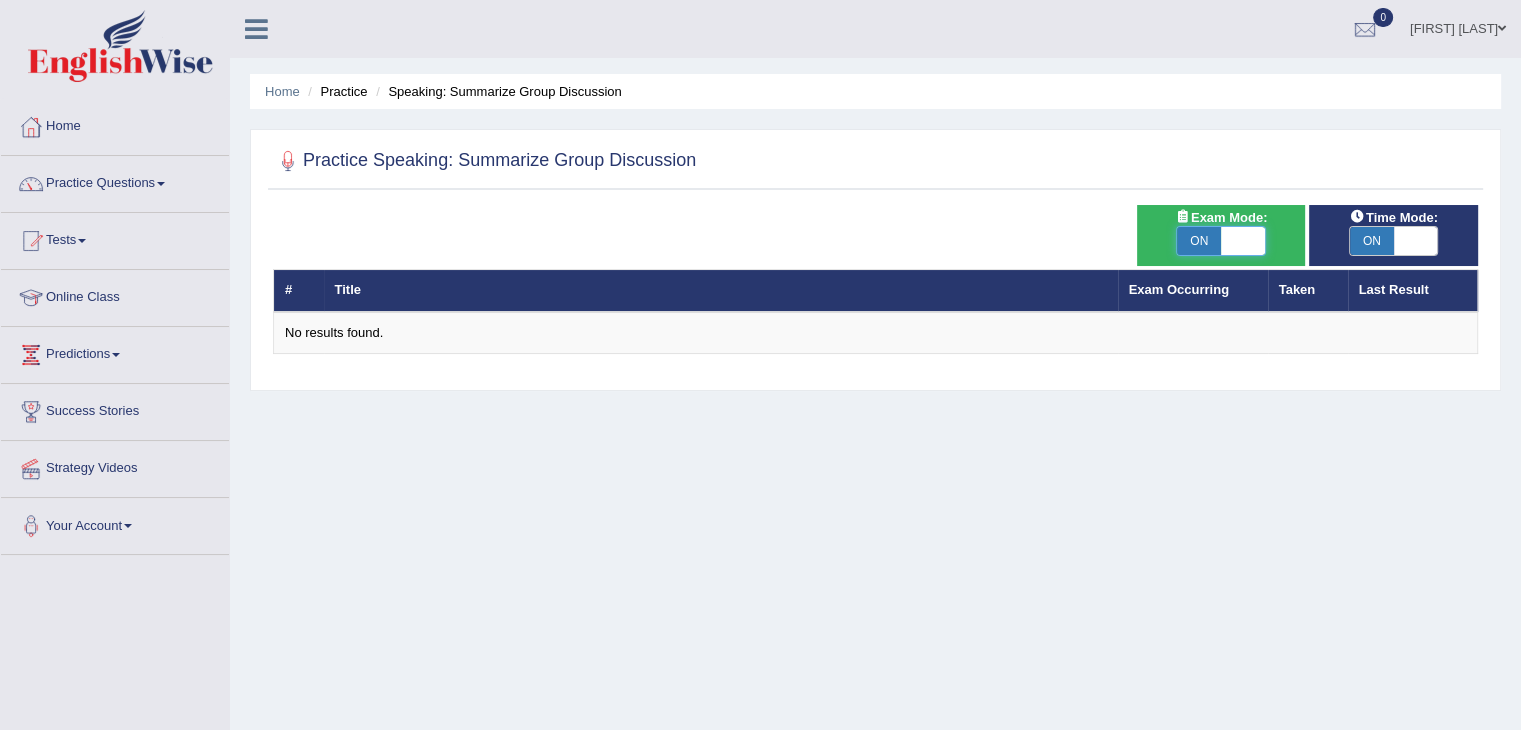 click at bounding box center (1243, 241) 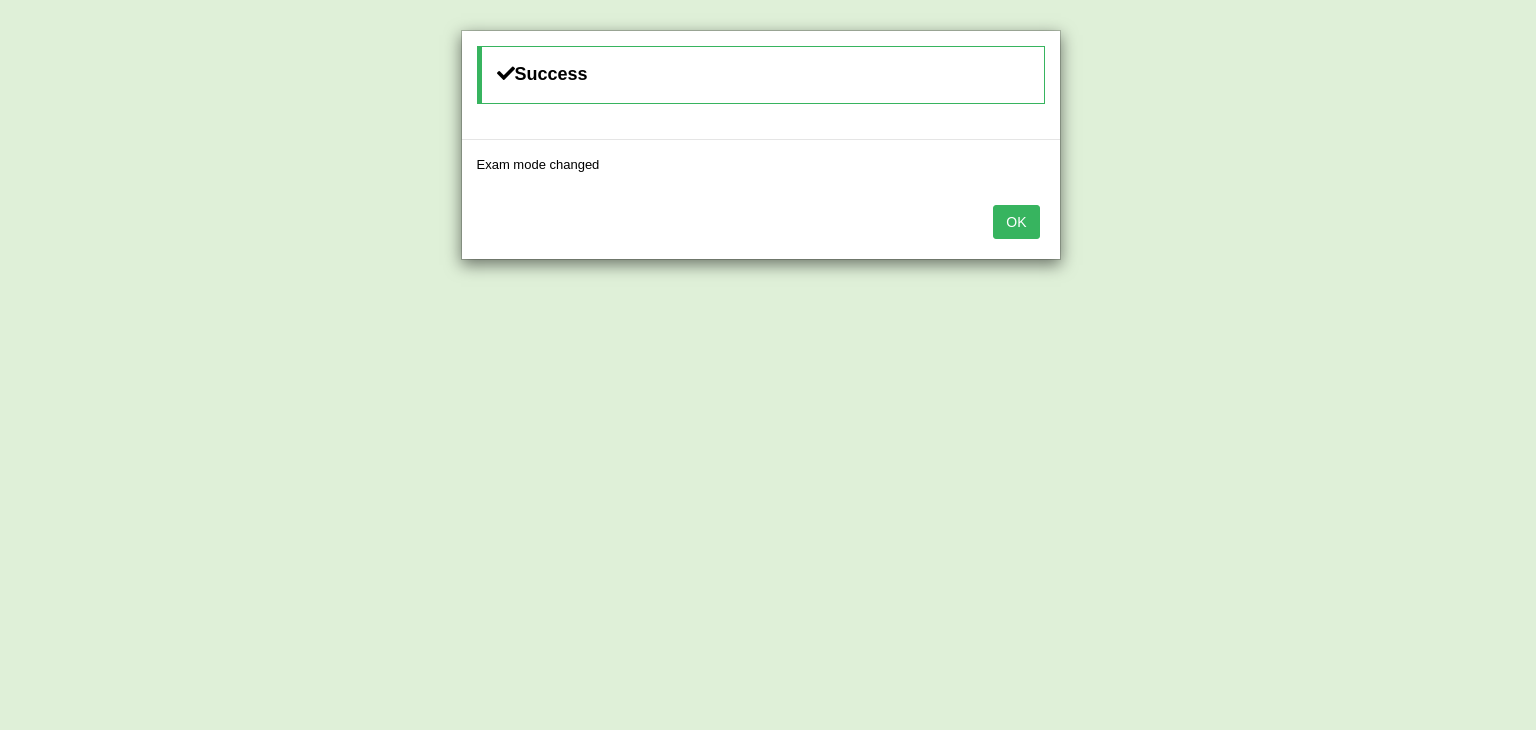 click on "OK" at bounding box center (1016, 222) 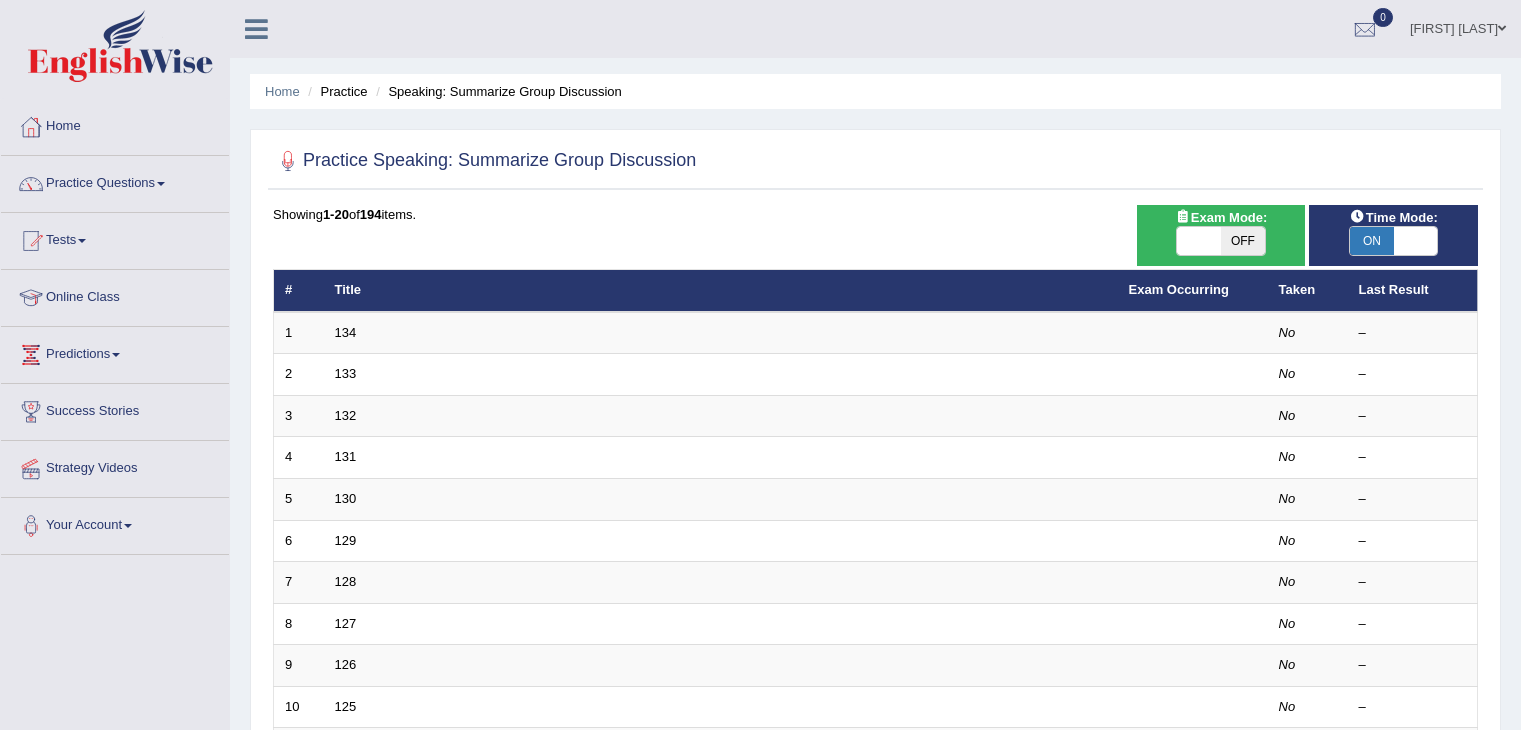 scroll, scrollTop: 0, scrollLeft: 0, axis: both 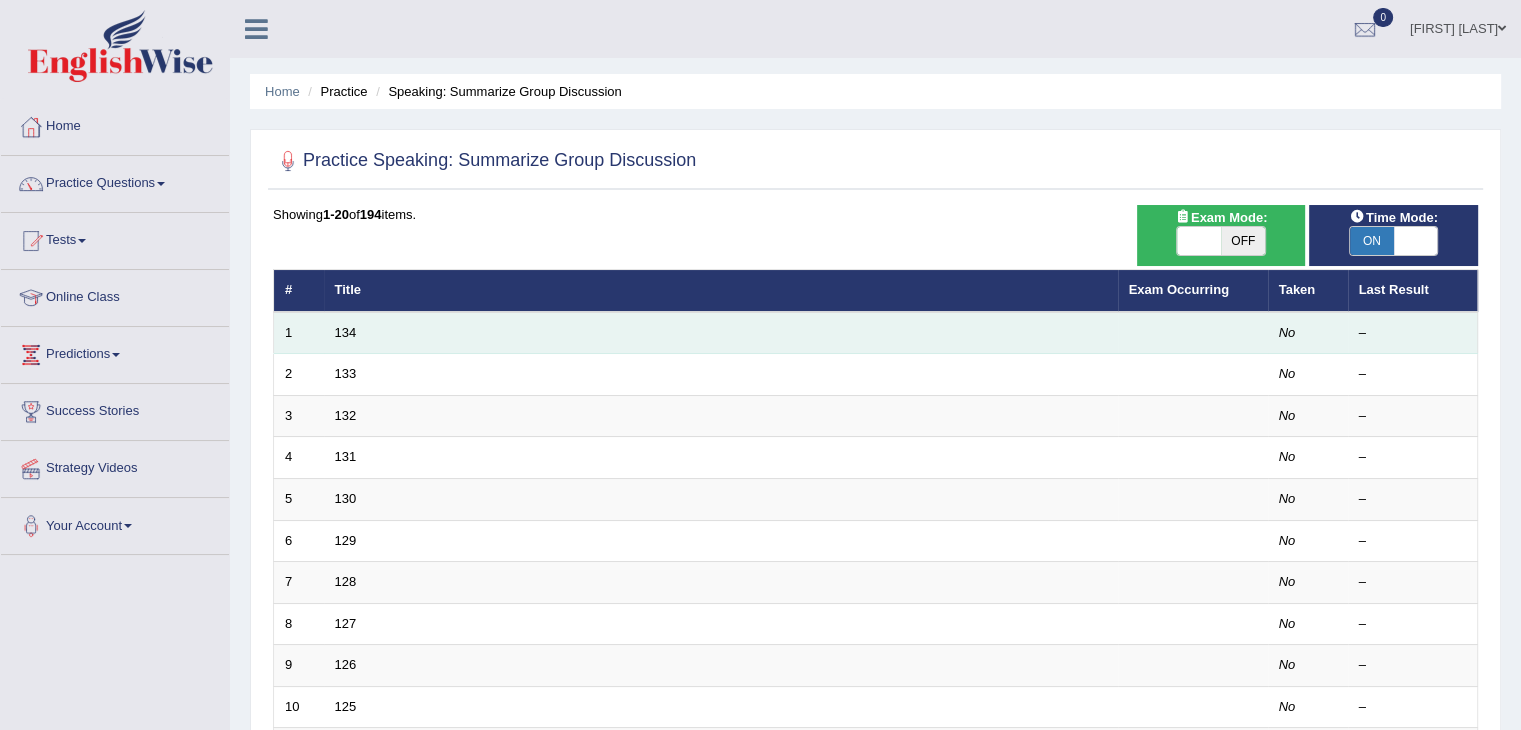 click on "134" at bounding box center (721, 333) 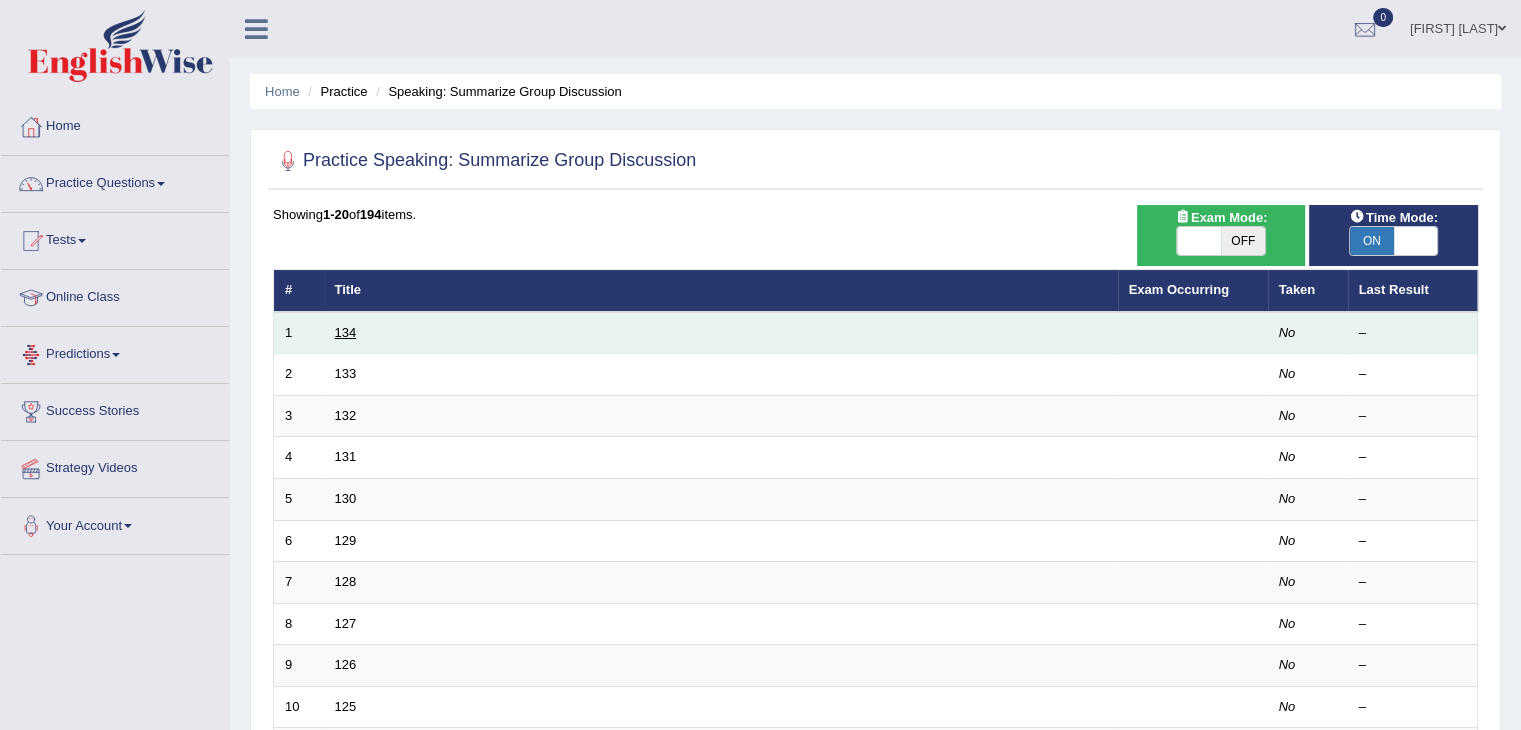 click on "134" at bounding box center [346, 332] 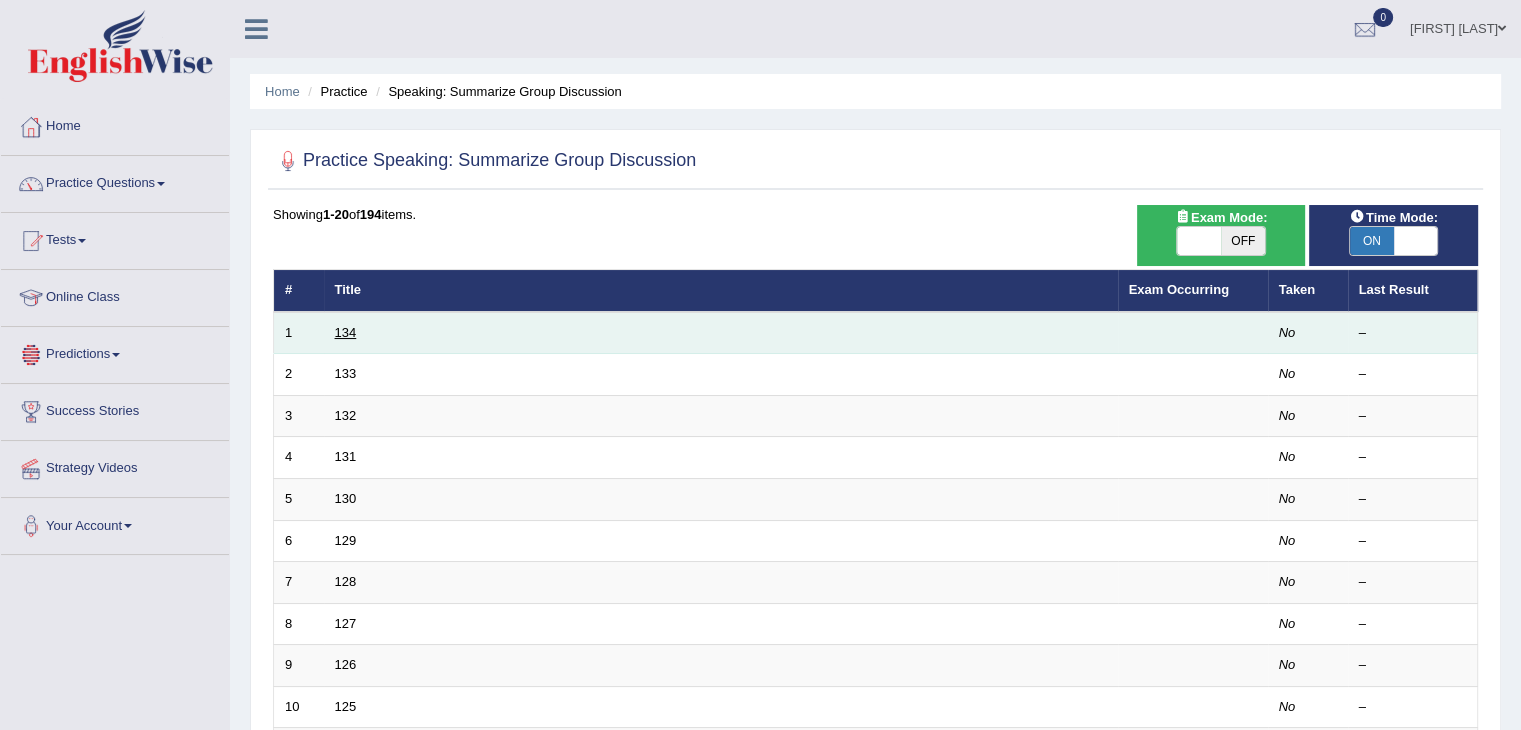 click on "134" at bounding box center (346, 332) 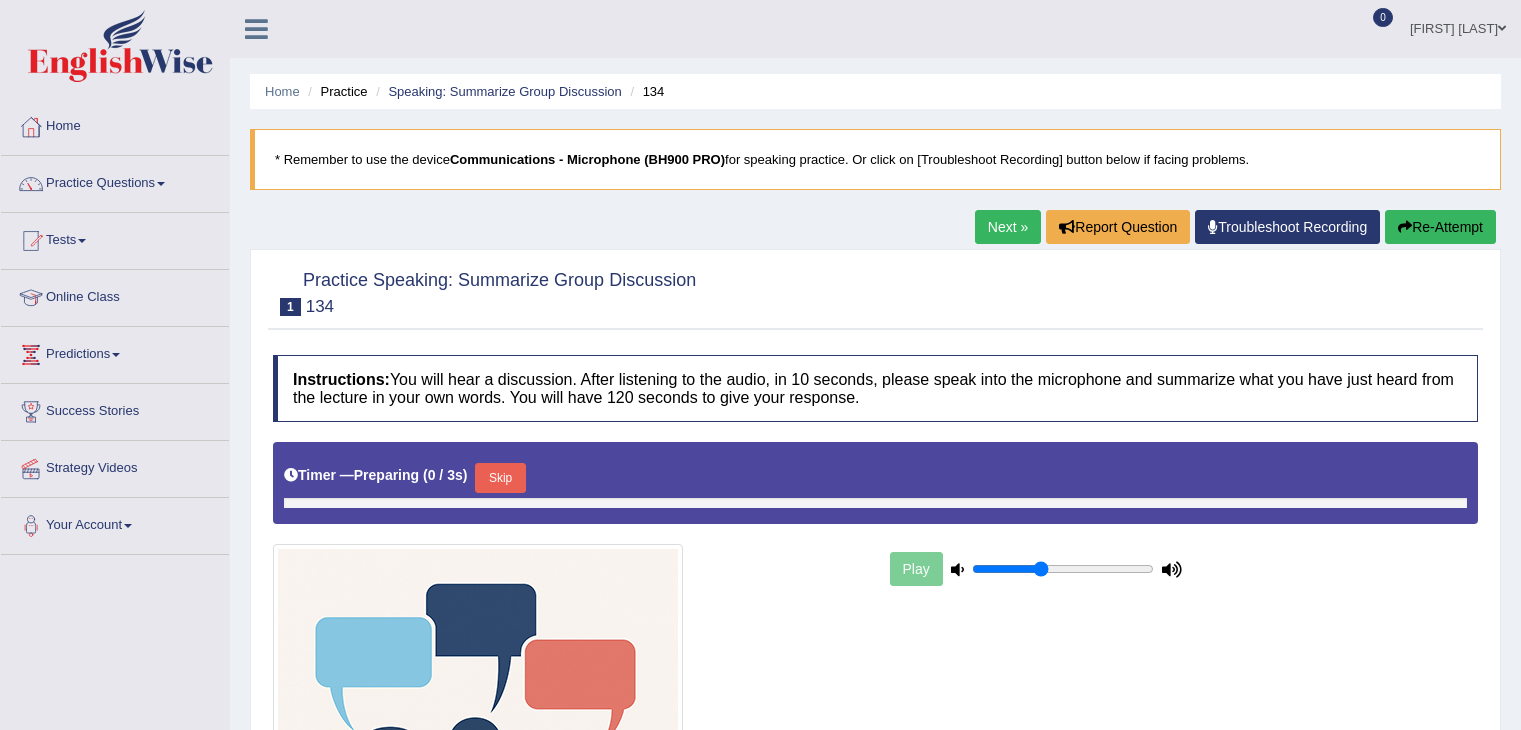 scroll, scrollTop: 0, scrollLeft: 0, axis: both 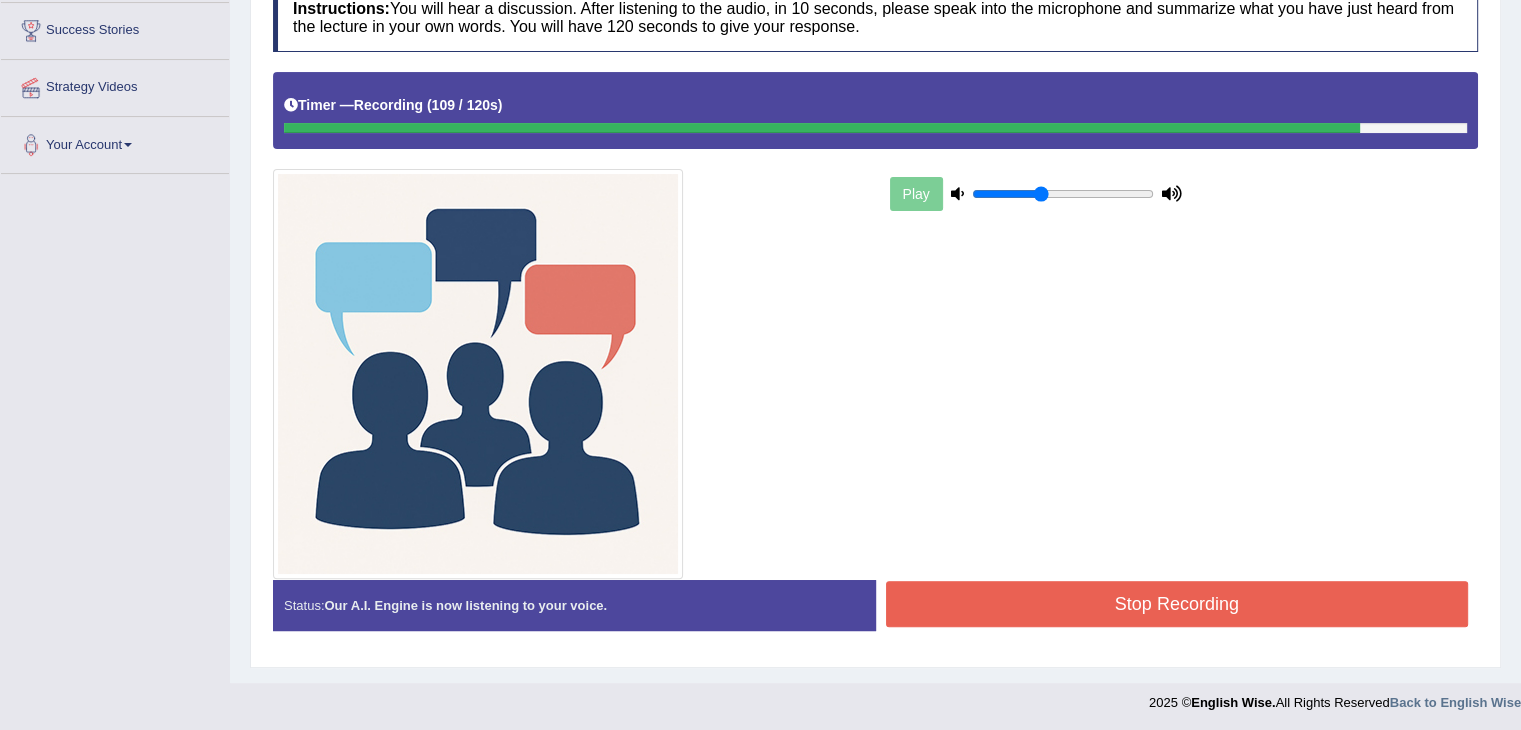 click on "Stop Recording" at bounding box center (1177, 604) 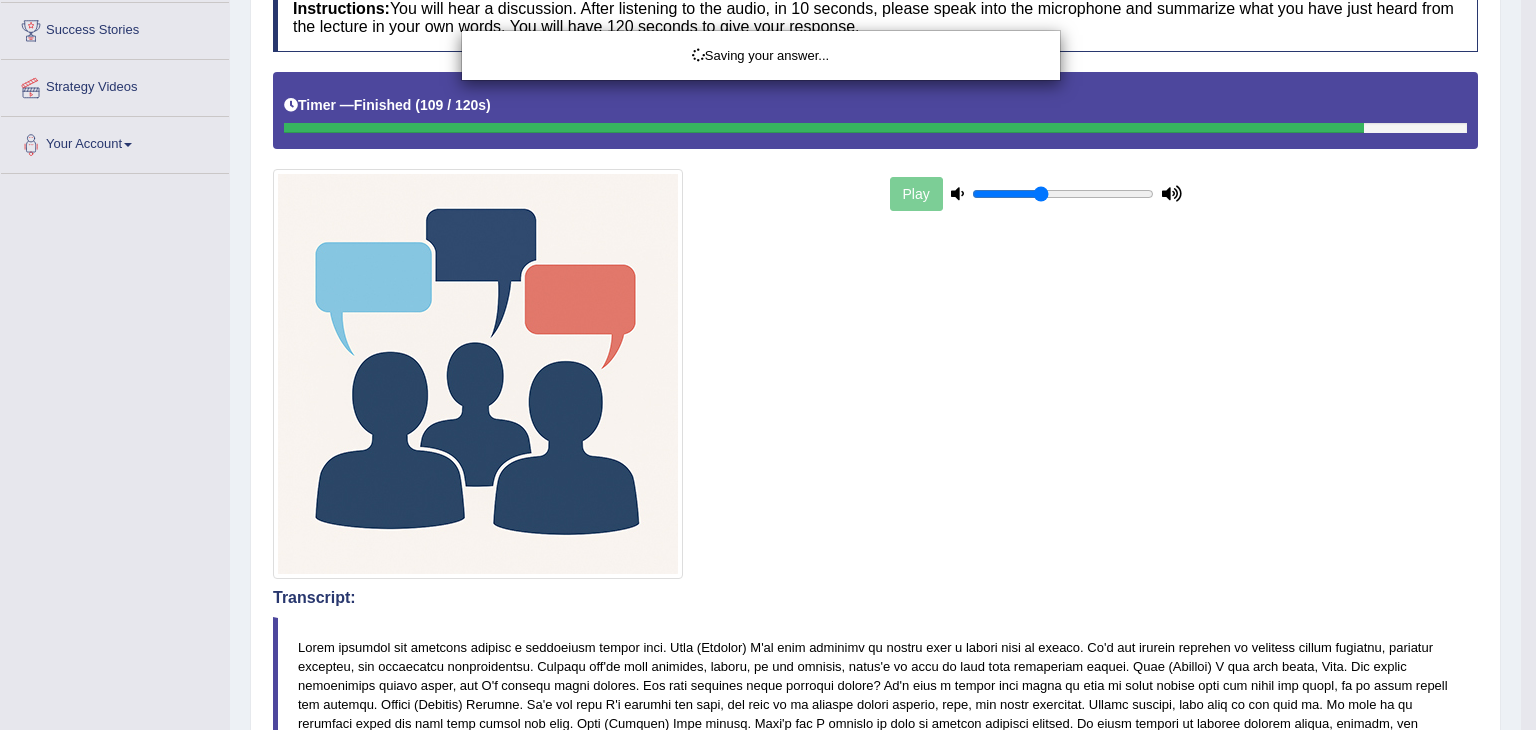 click on "Saving your answer..." at bounding box center [768, 365] 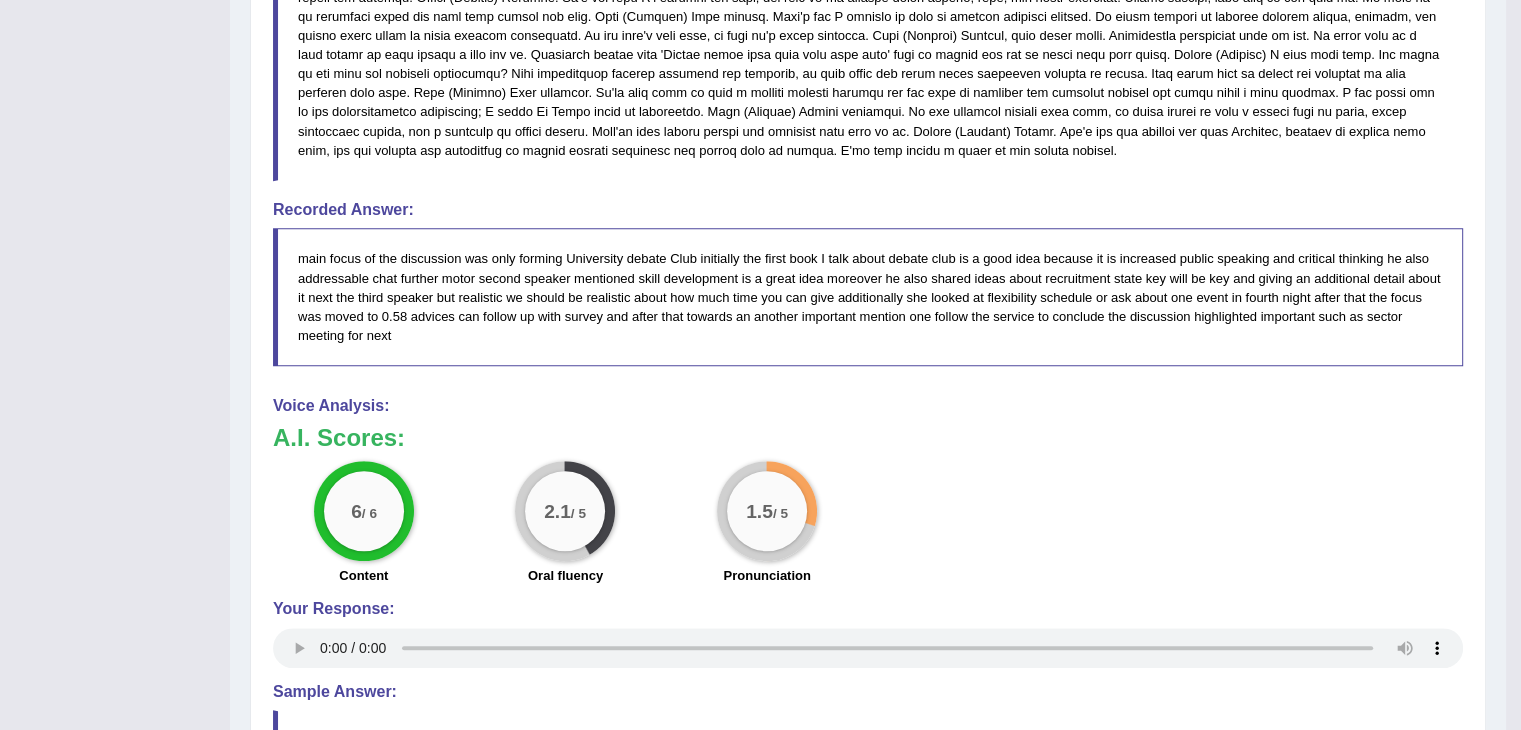 scroll, scrollTop: 1101, scrollLeft: 0, axis: vertical 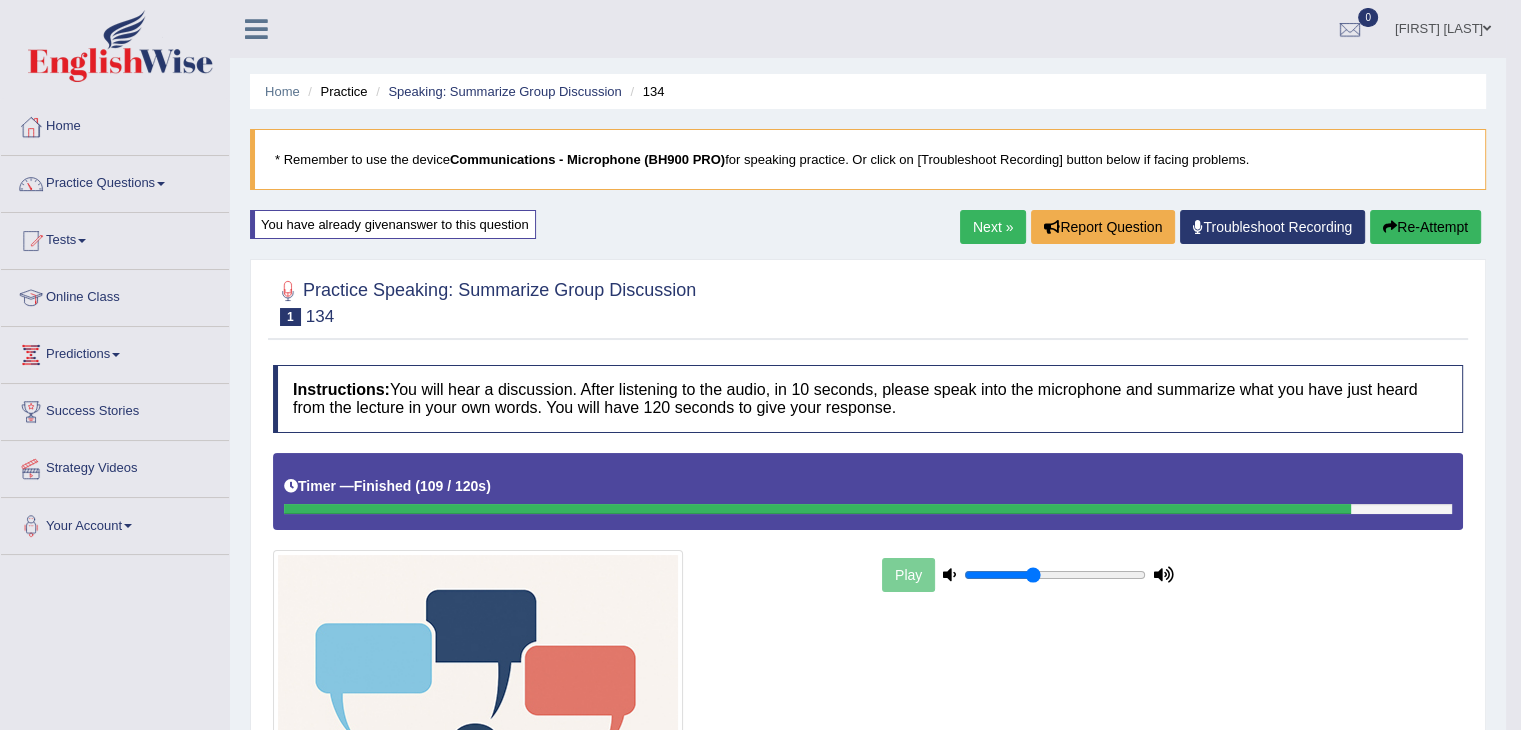 click on "Practice Questions" at bounding box center [115, 181] 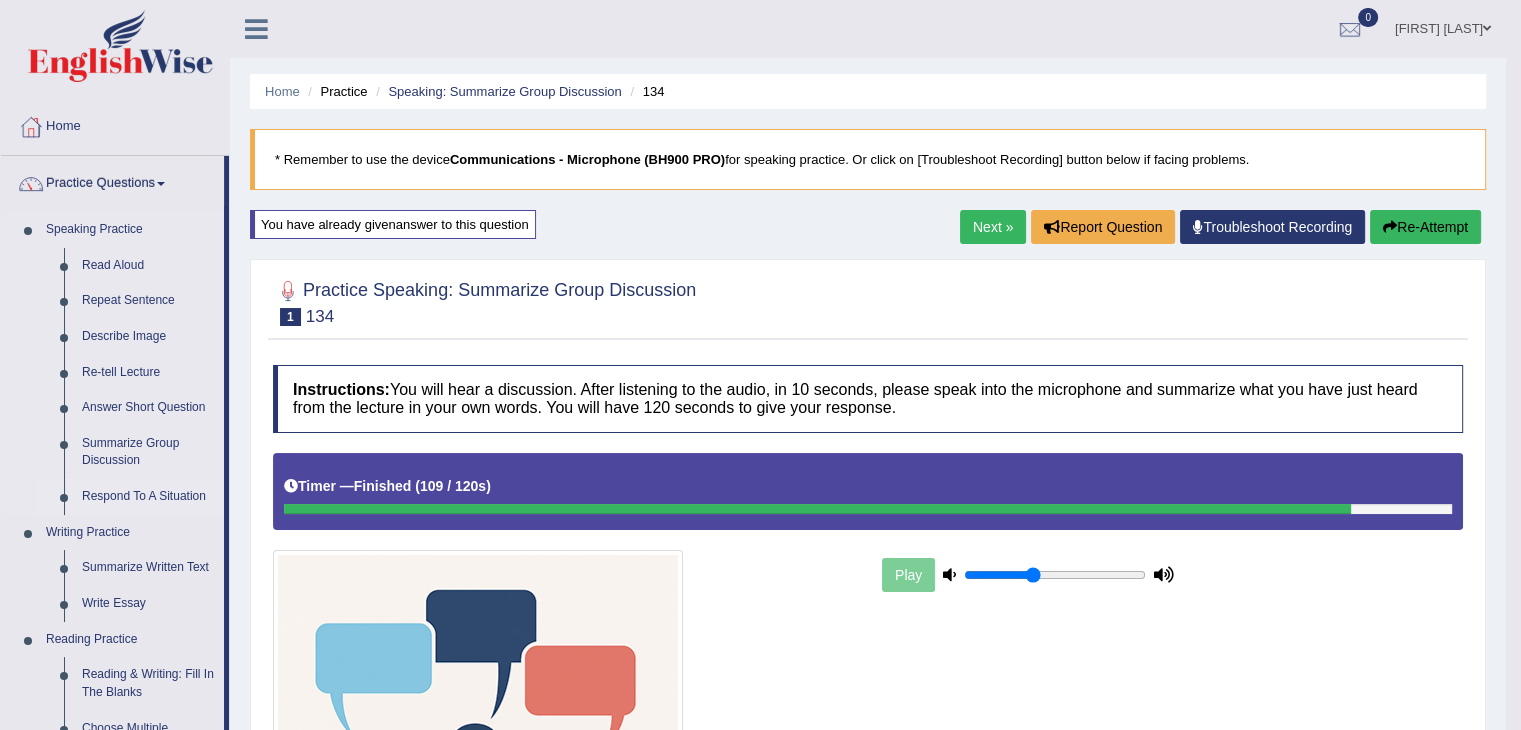 click on "Respond To A Situation" at bounding box center (148, 497) 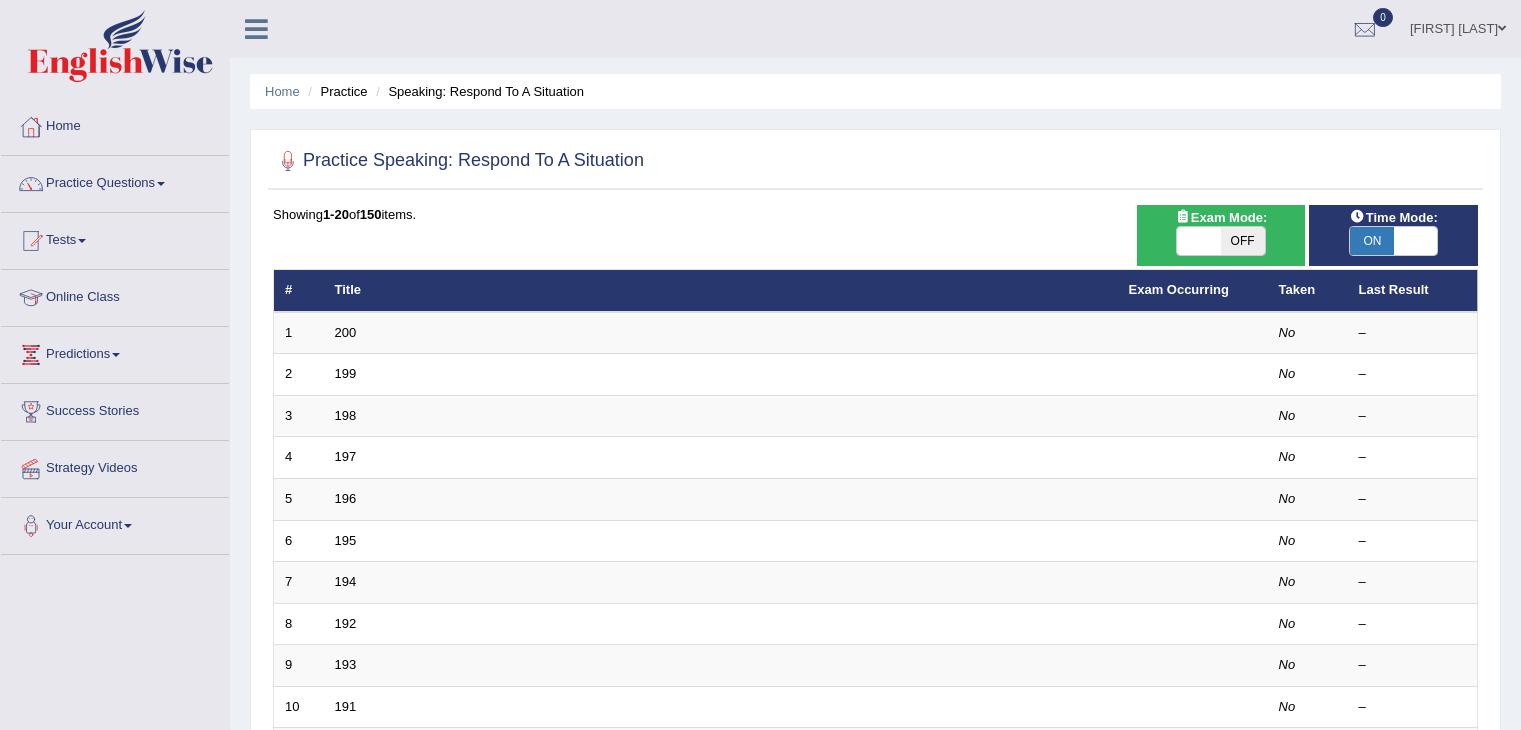 scroll, scrollTop: 0, scrollLeft: 0, axis: both 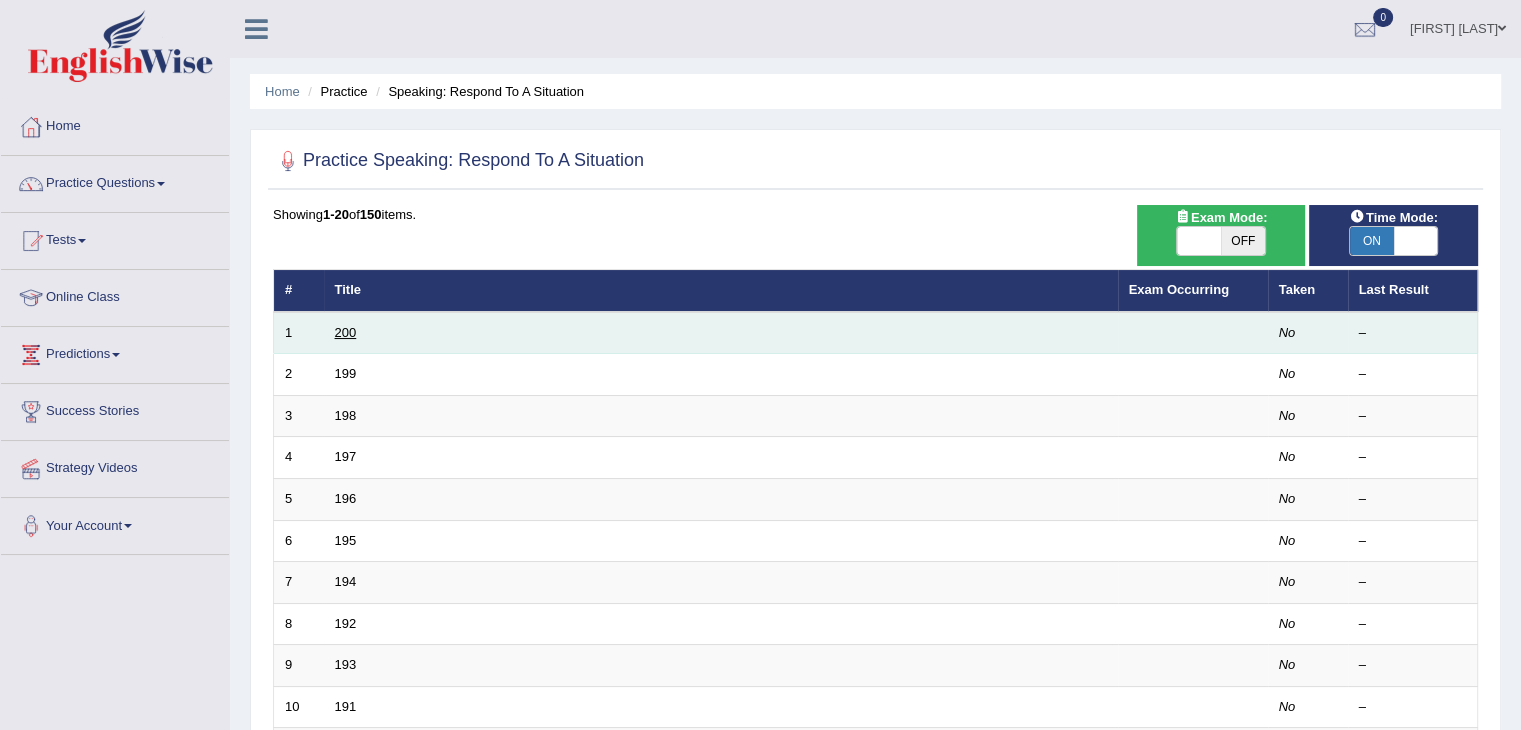 click on "200" at bounding box center (346, 332) 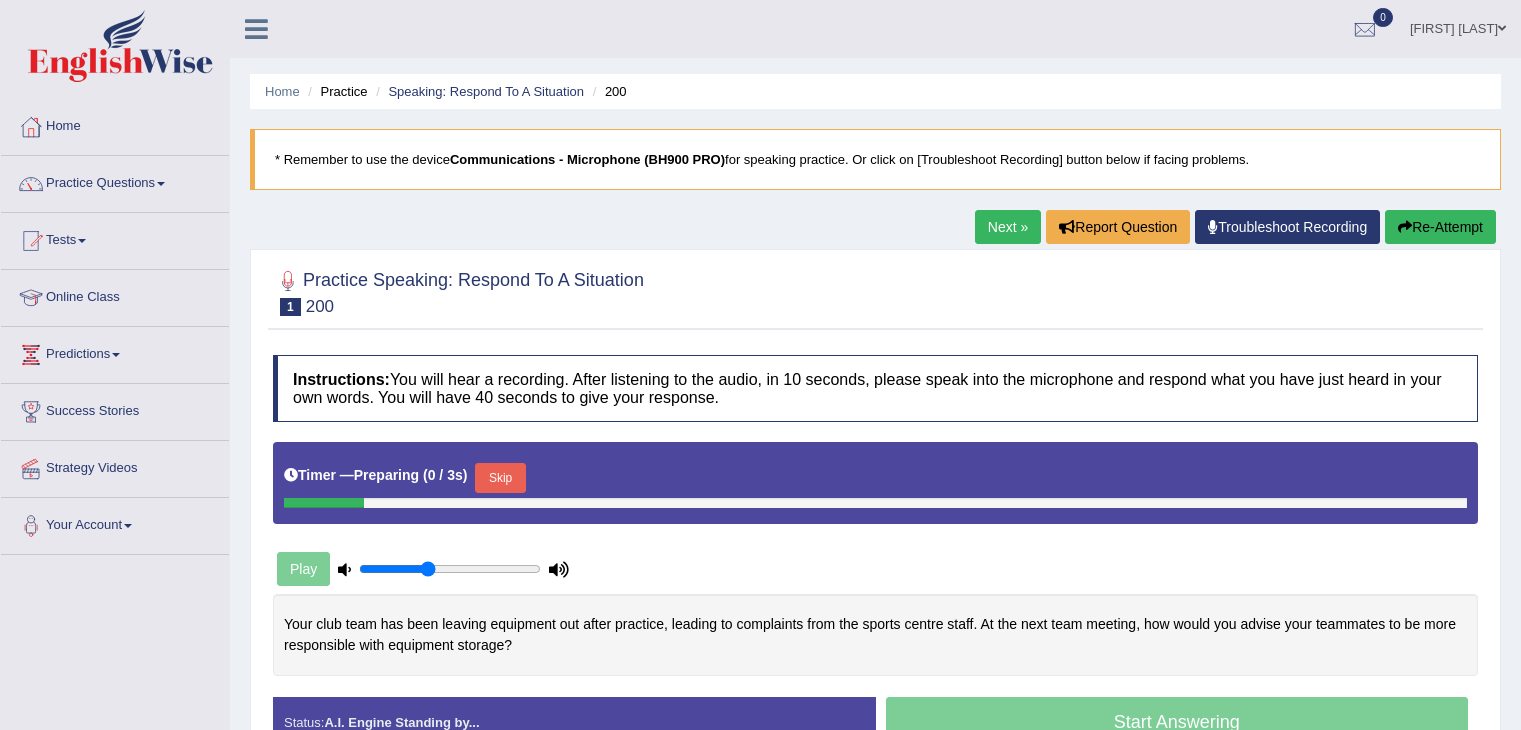 scroll, scrollTop: 0, scrollLeft: 0, axis: both 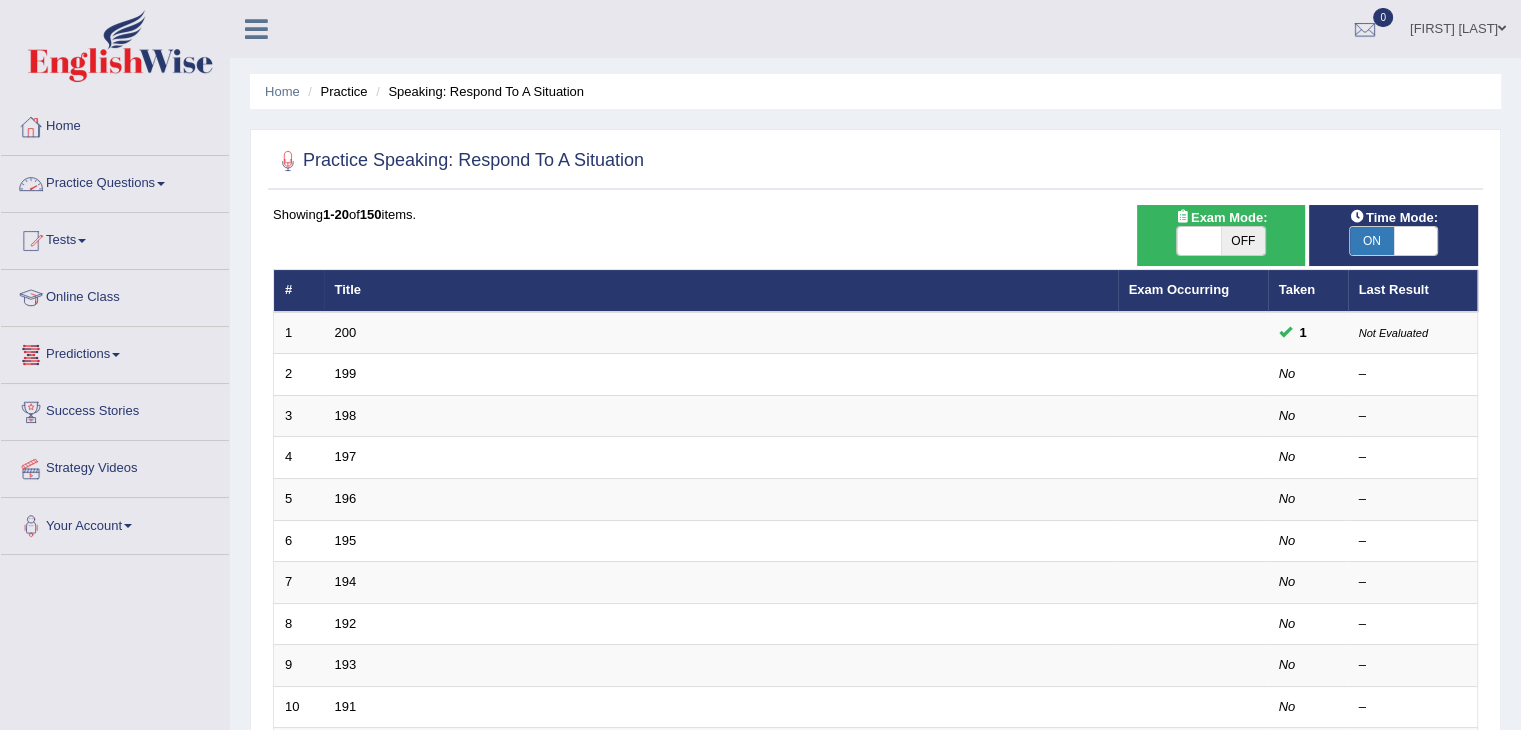 click on "Practice Questions" at bounding box center (115, 181) 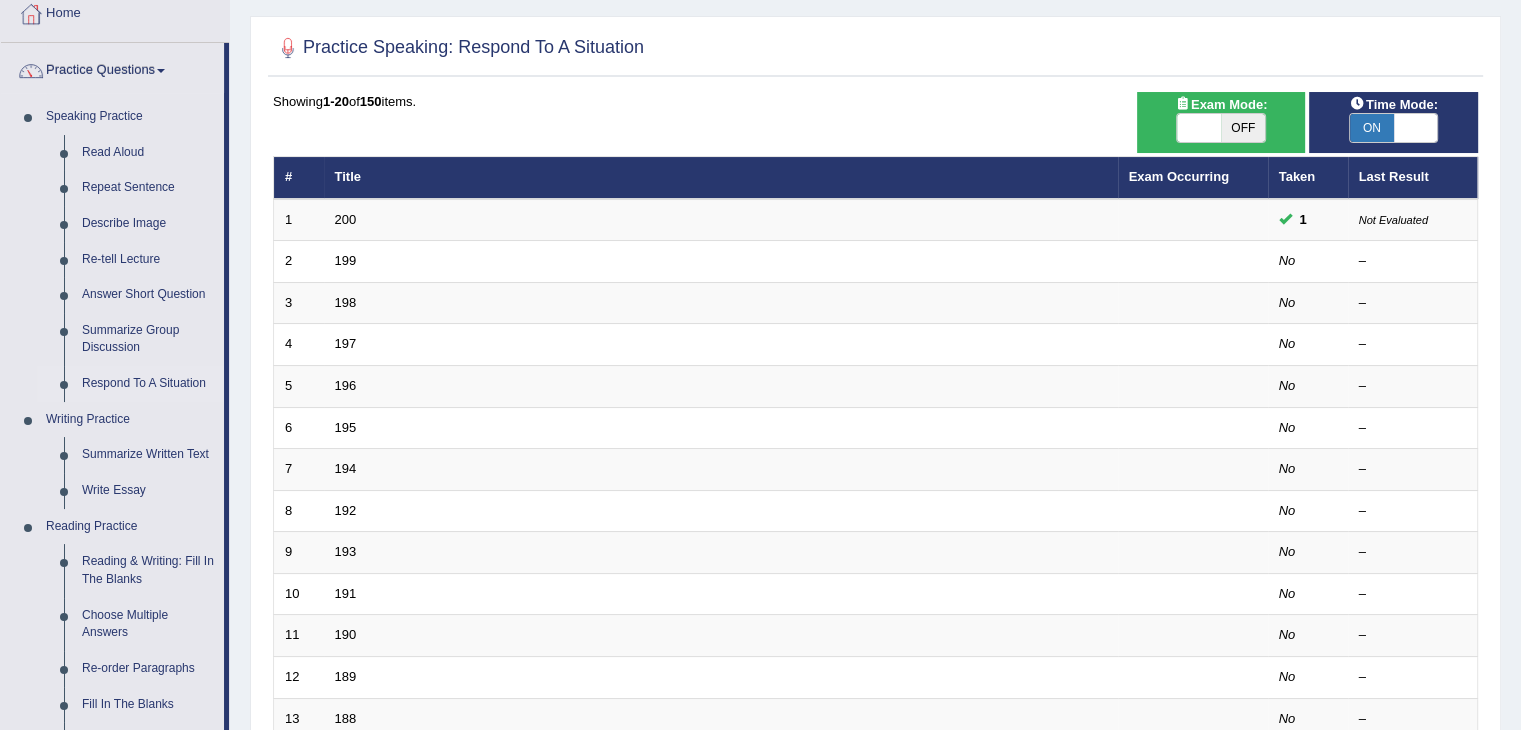 scroll, scrollTop: 120, scrollLeft: 0, axis: vertical 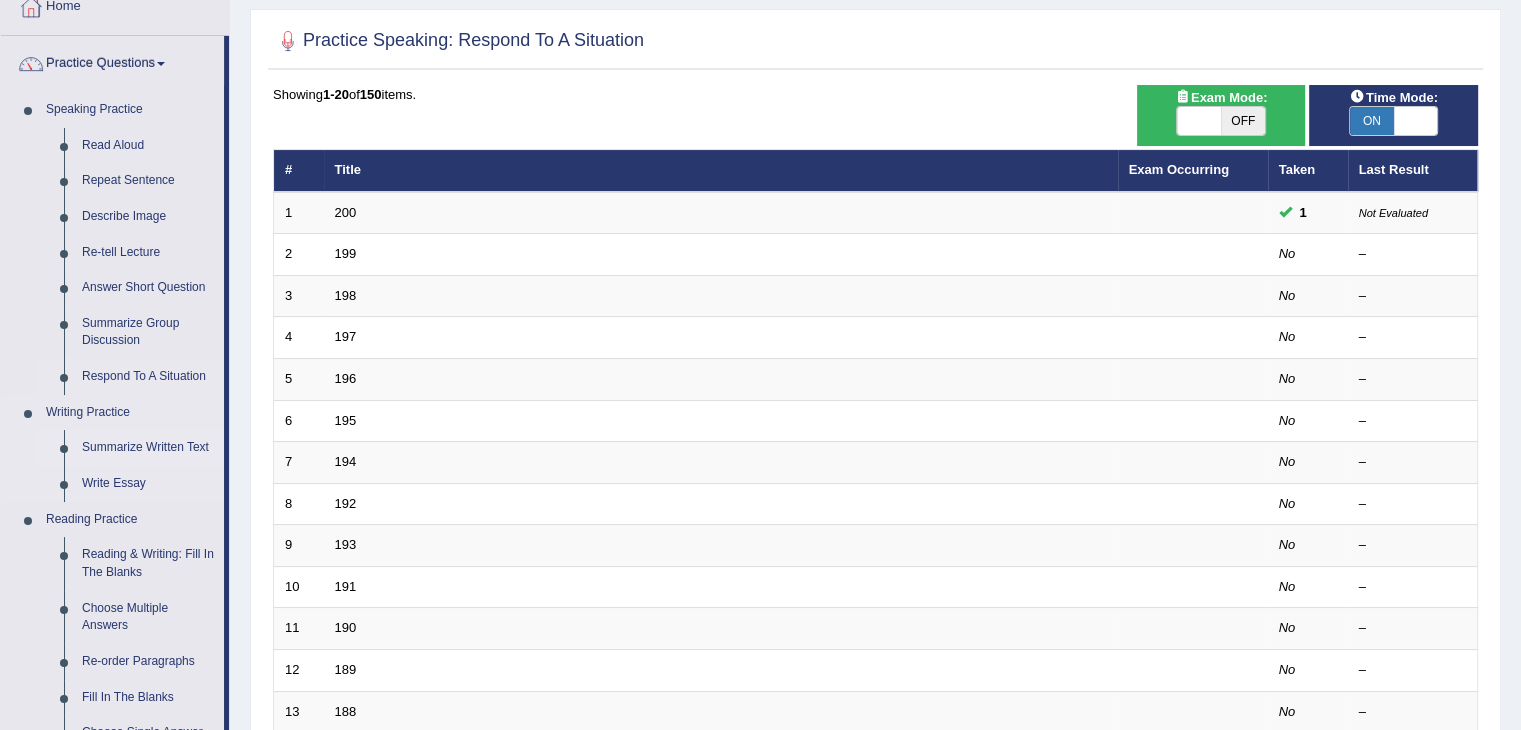 click on "Summarize Written Text" at bounding box center [148, 448] 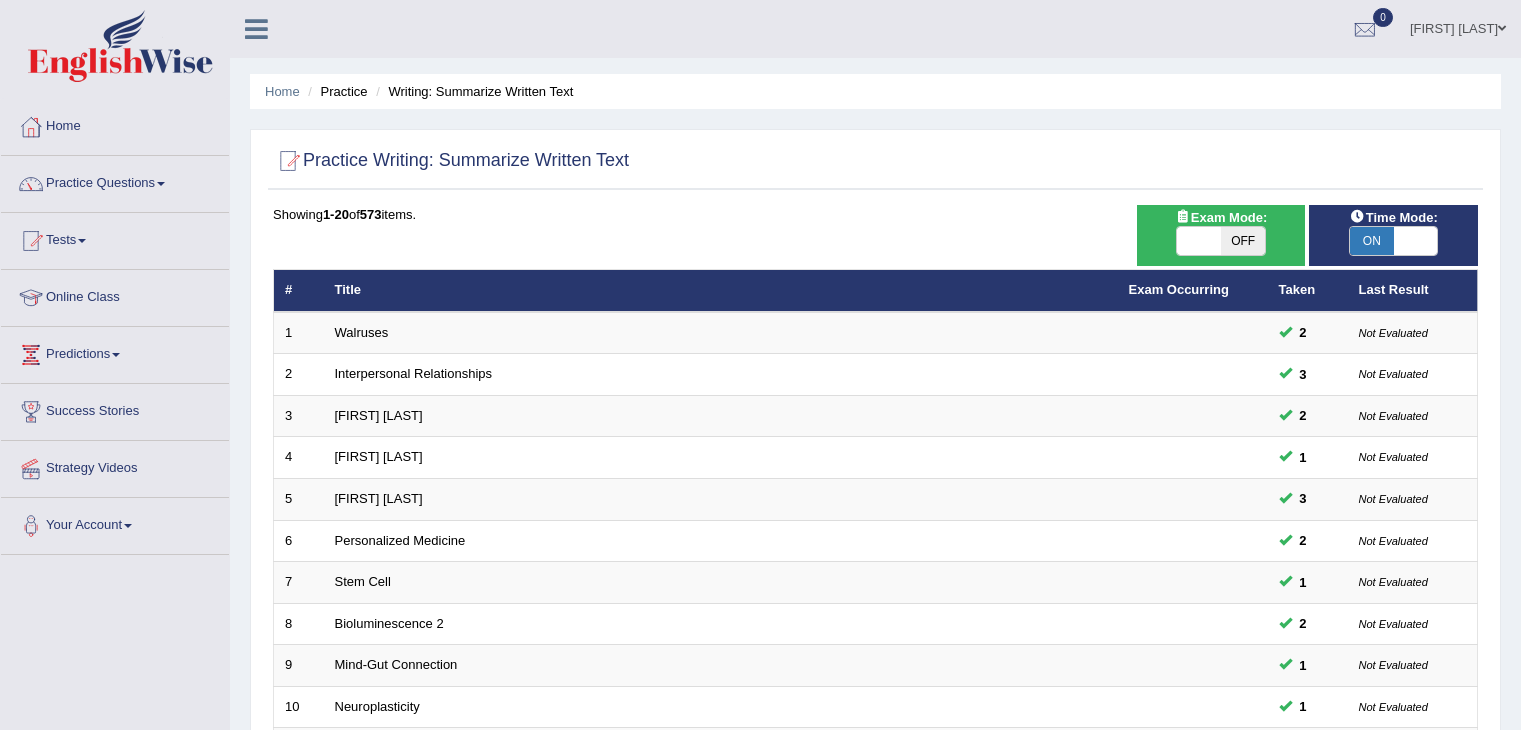 scroll, scrollTop: 0, scrollLeft: 0, axis: both 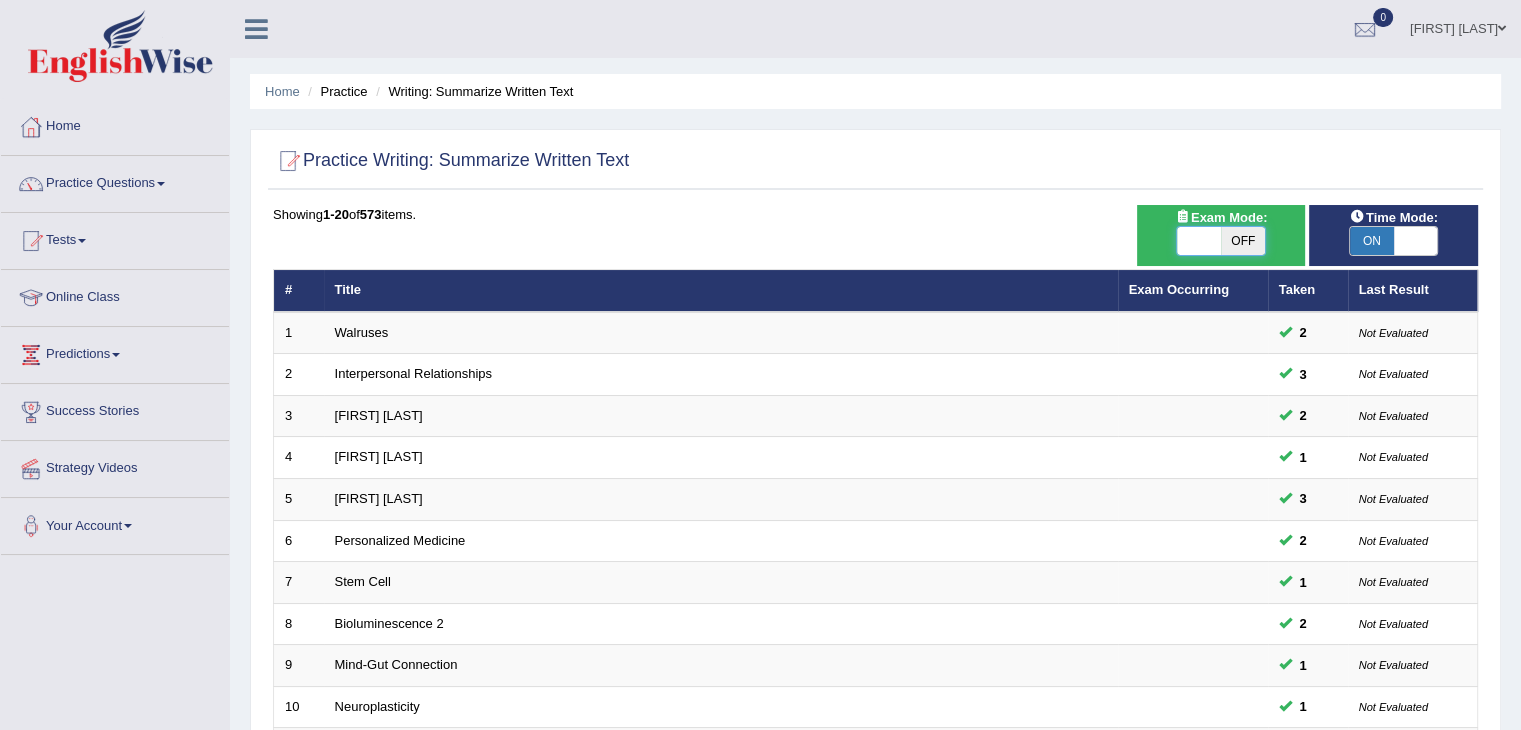 click at bounding box center [1199, 241] 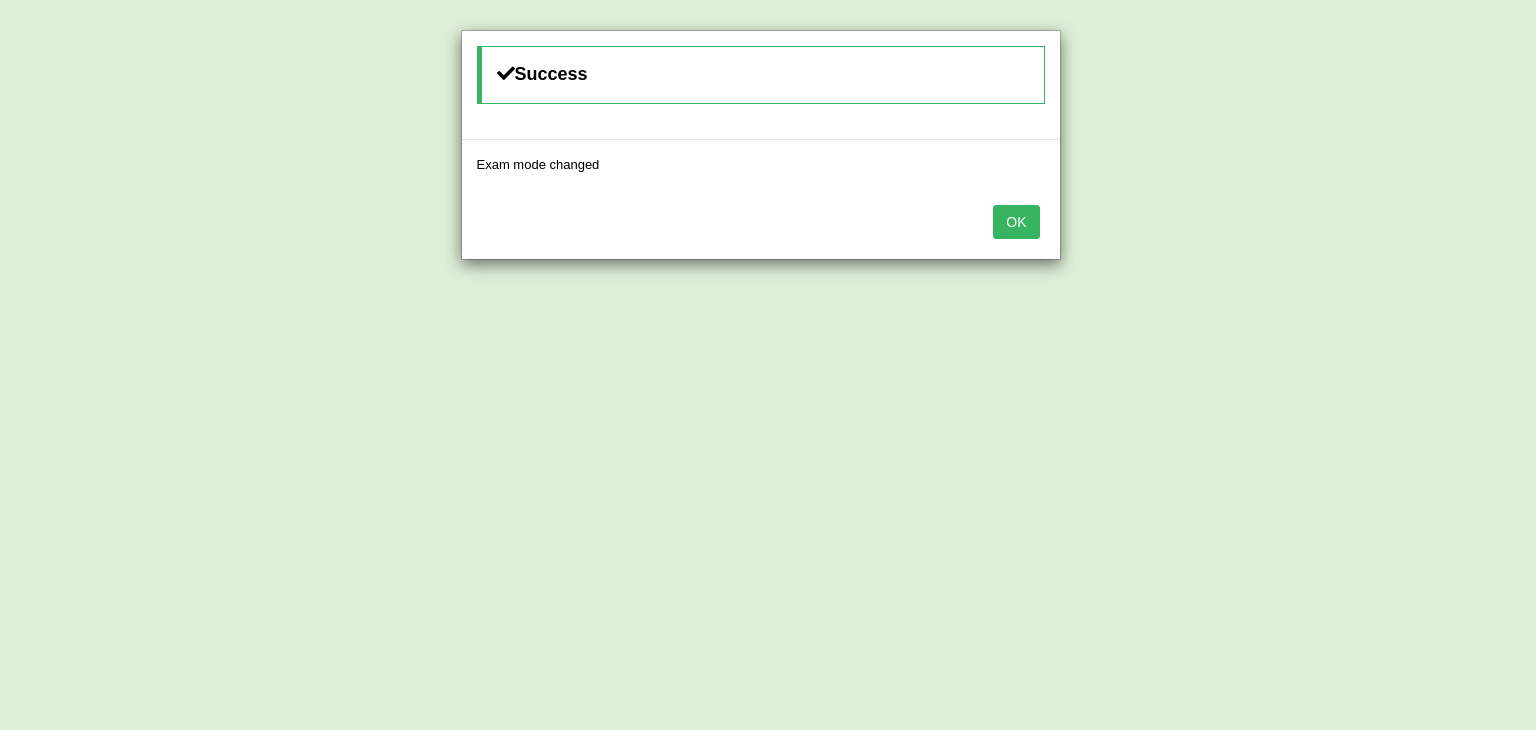 click on "OK" at bounding box center [1016, 222] 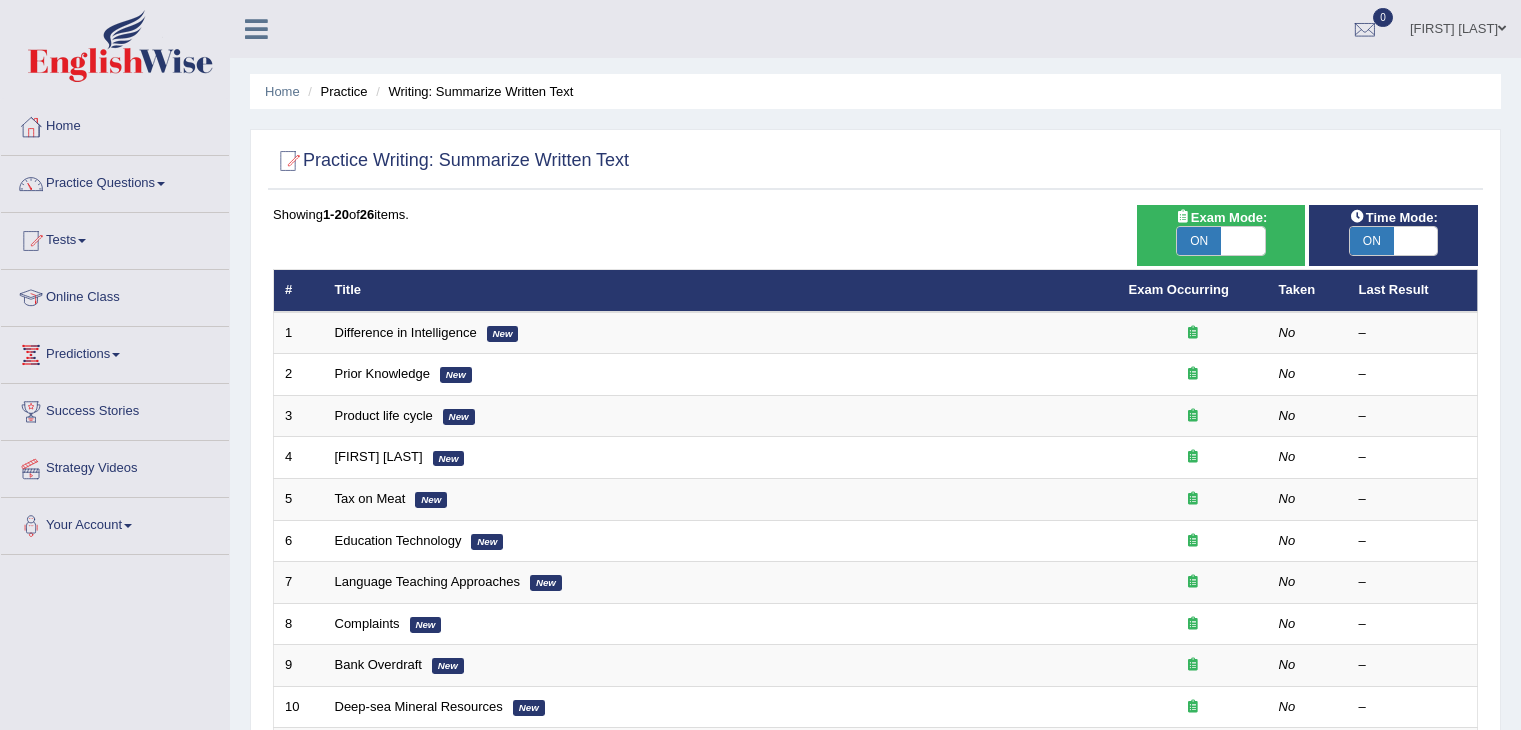 scroll, scrollTop: 0, scrollLeft: 0, axis: both 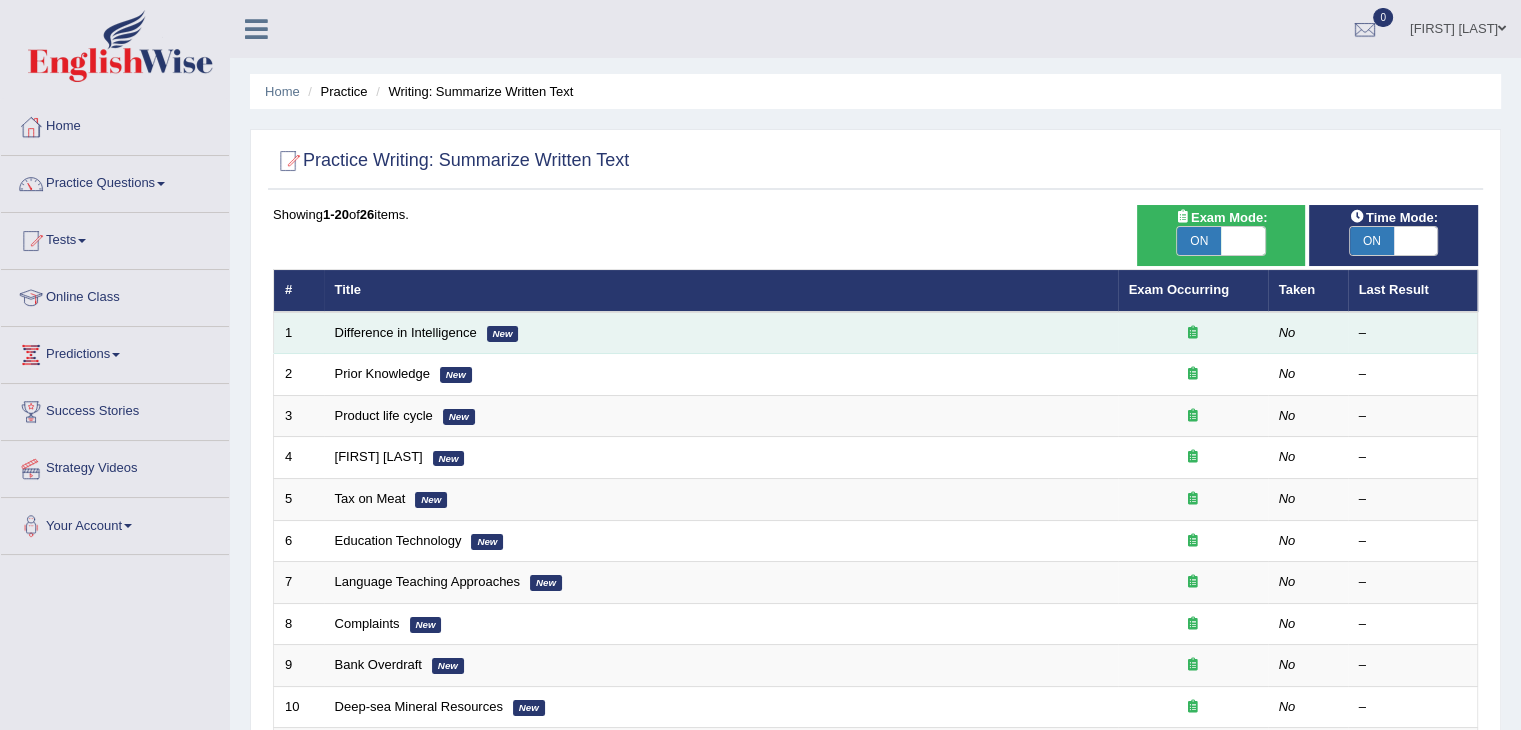 click on "Difference in Intelligence New" at bounding box center [721, 333] 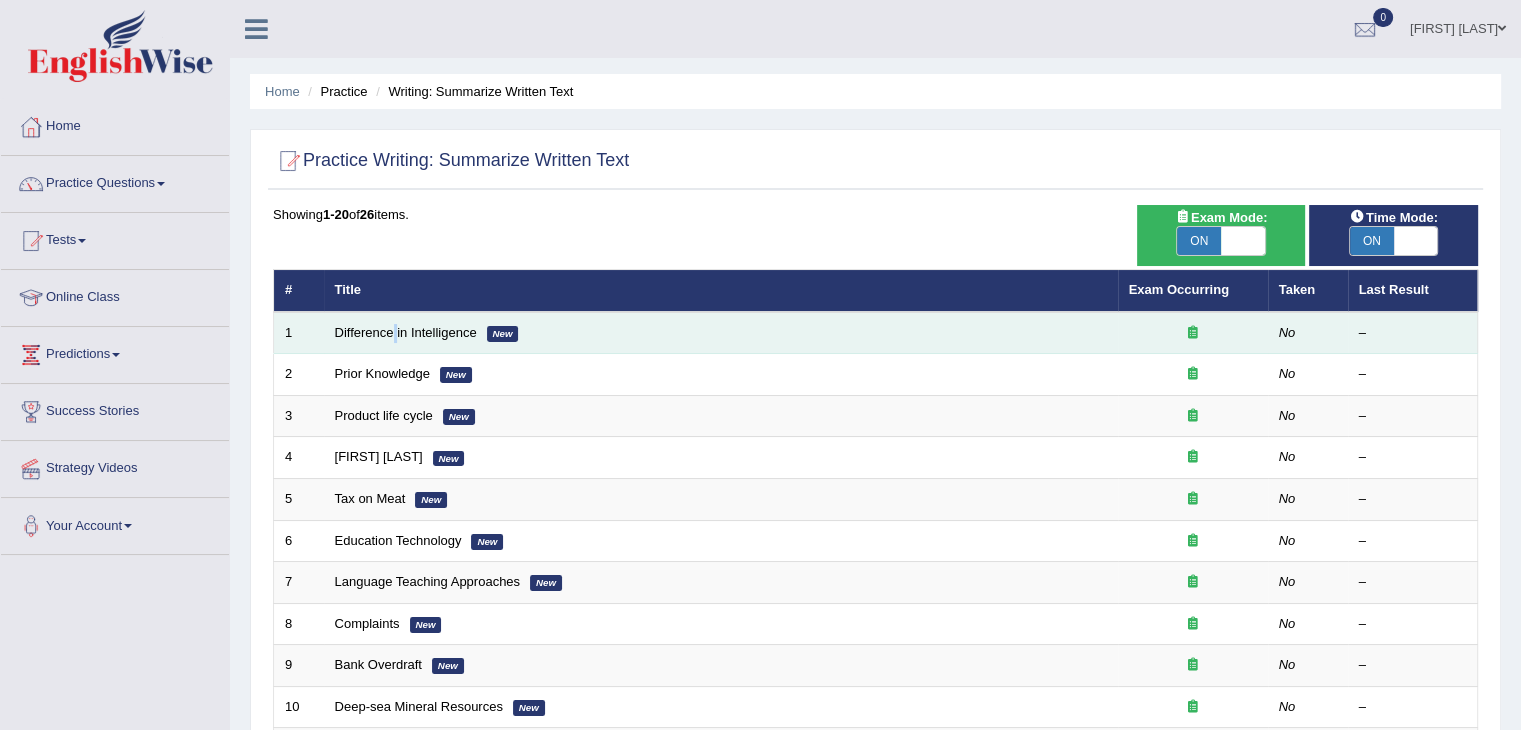 click on "Difference in Intelligence New" at bounding box center (721, 333) 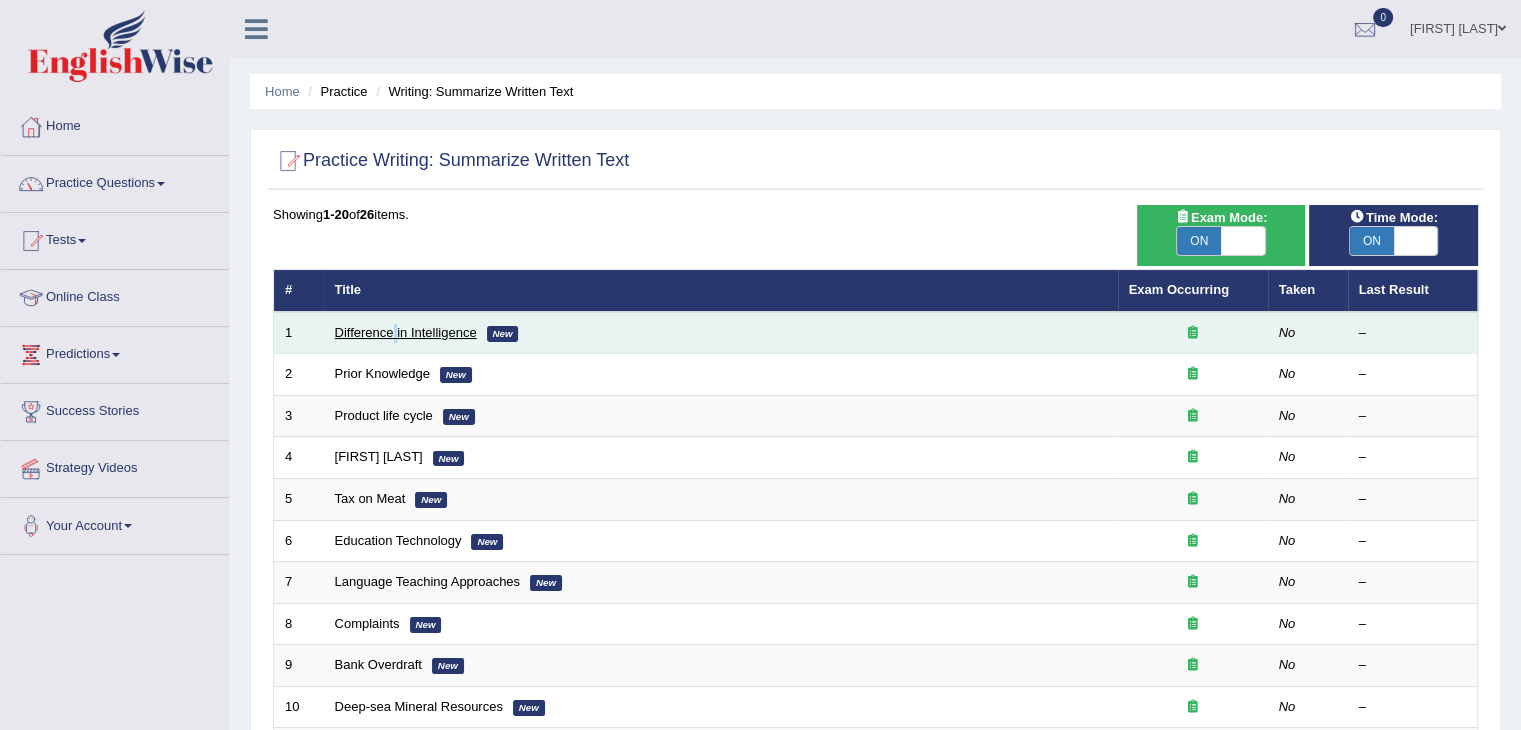 click on "Difference in Intelligence" at bounding box center [406, 332] 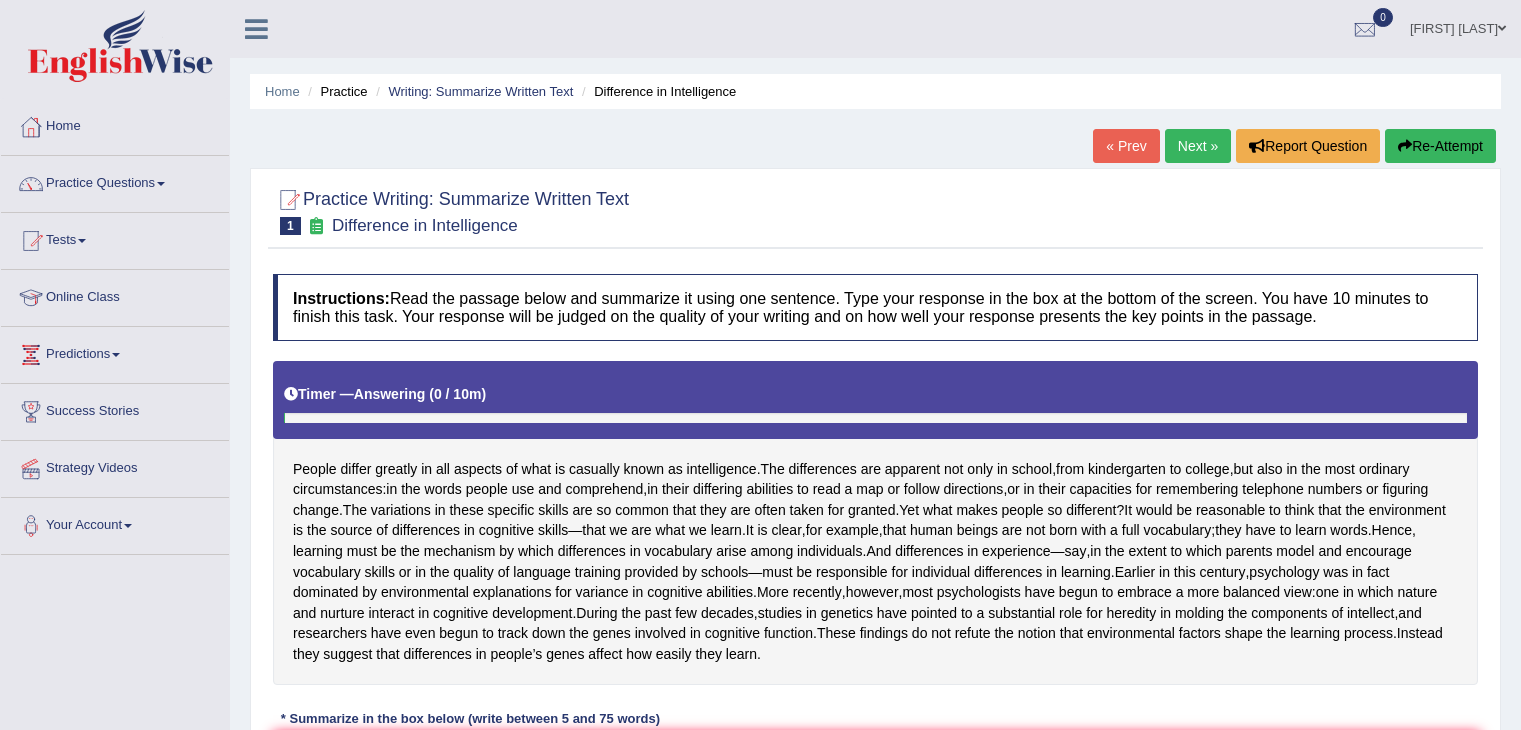 scroll, scrollTop: 0, scrollLeft: 0, axis: both 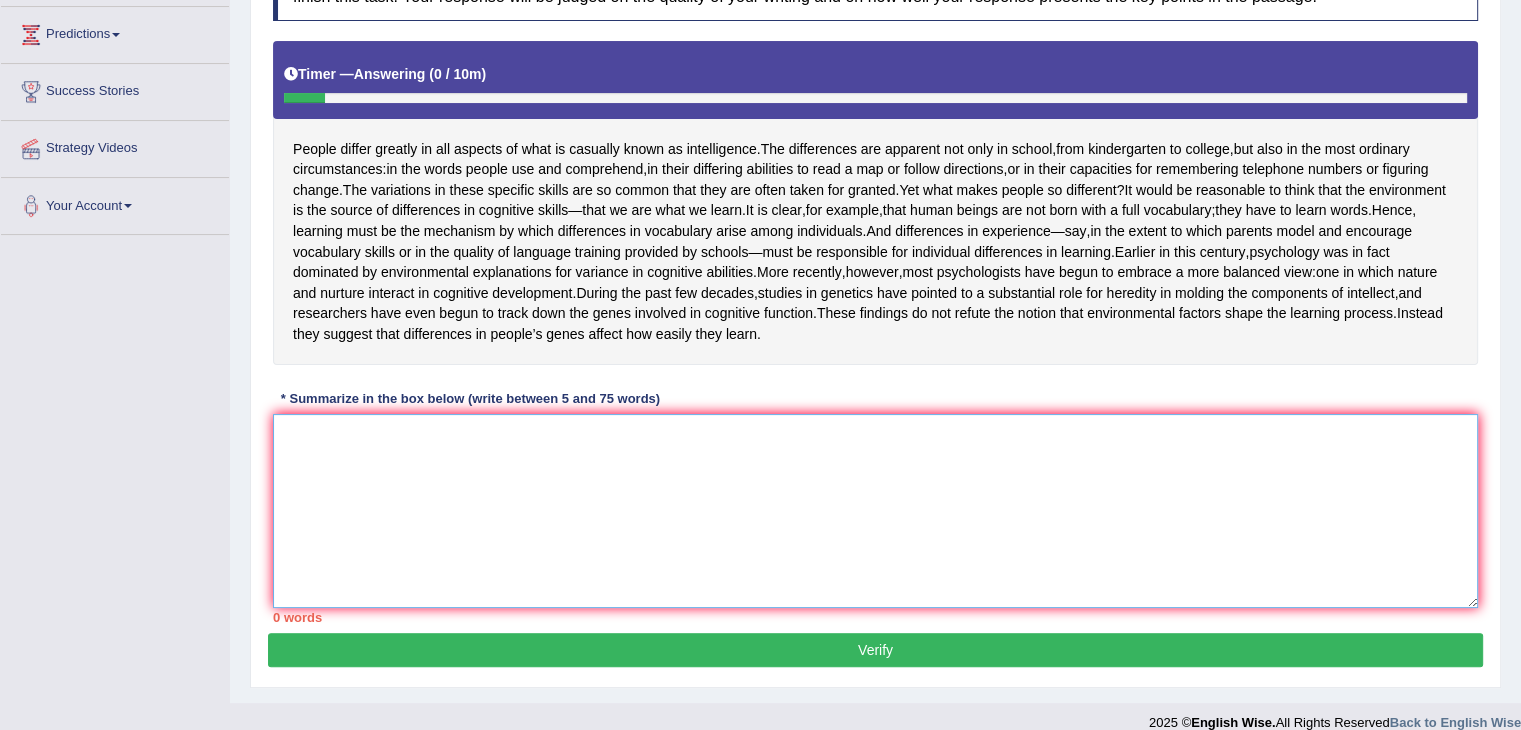 click at bounding box center [875, 511] 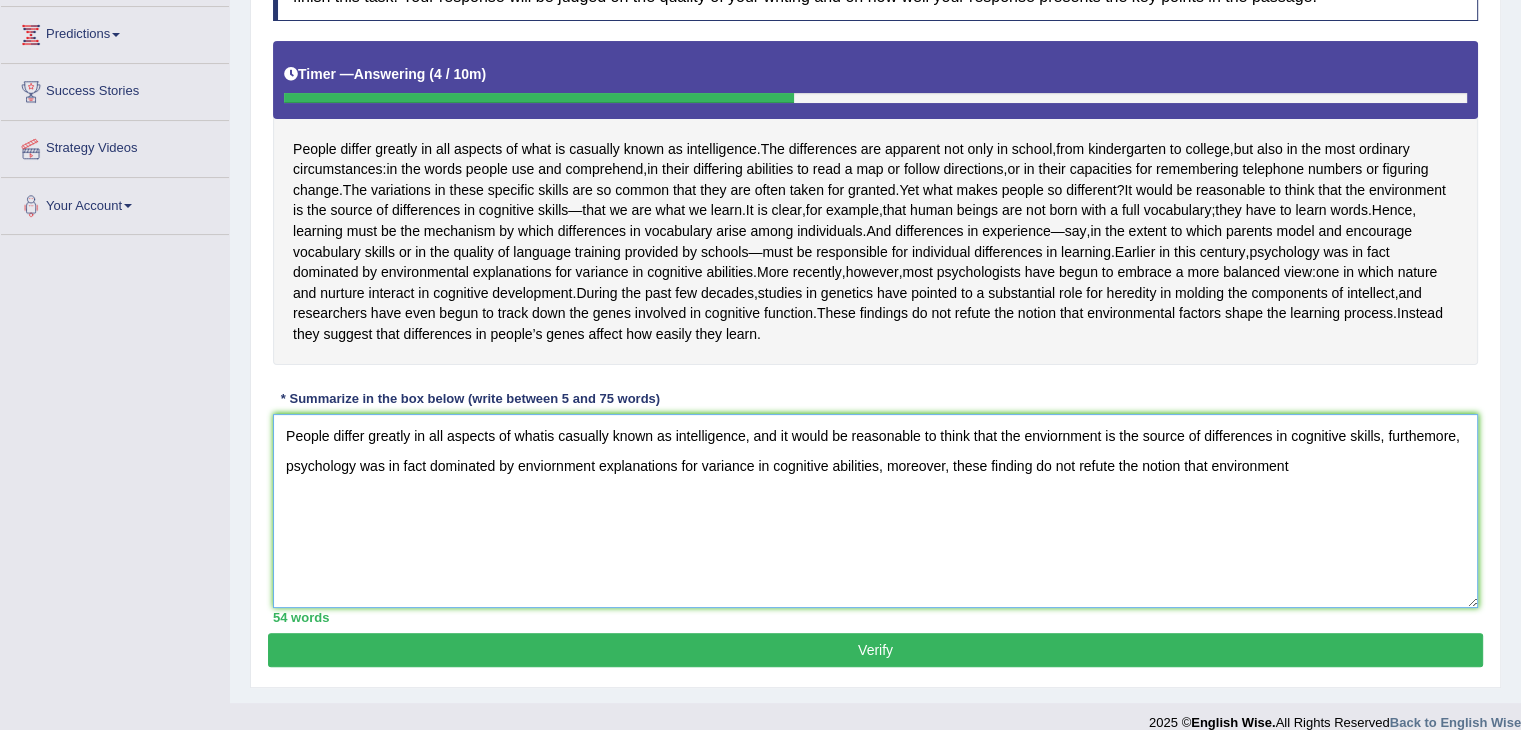 click on "People differ greatly in all aspects of whatis casually known as intelligence, and it would be reasonable to think that the enviornment is the source of differences in cognitive skills, furthemore, psychology was in fact dominated by enviornment explanations for variance in cognitive abilities, moreover, these finding do not refute the notion that environment" at bounding box center (875, 511) 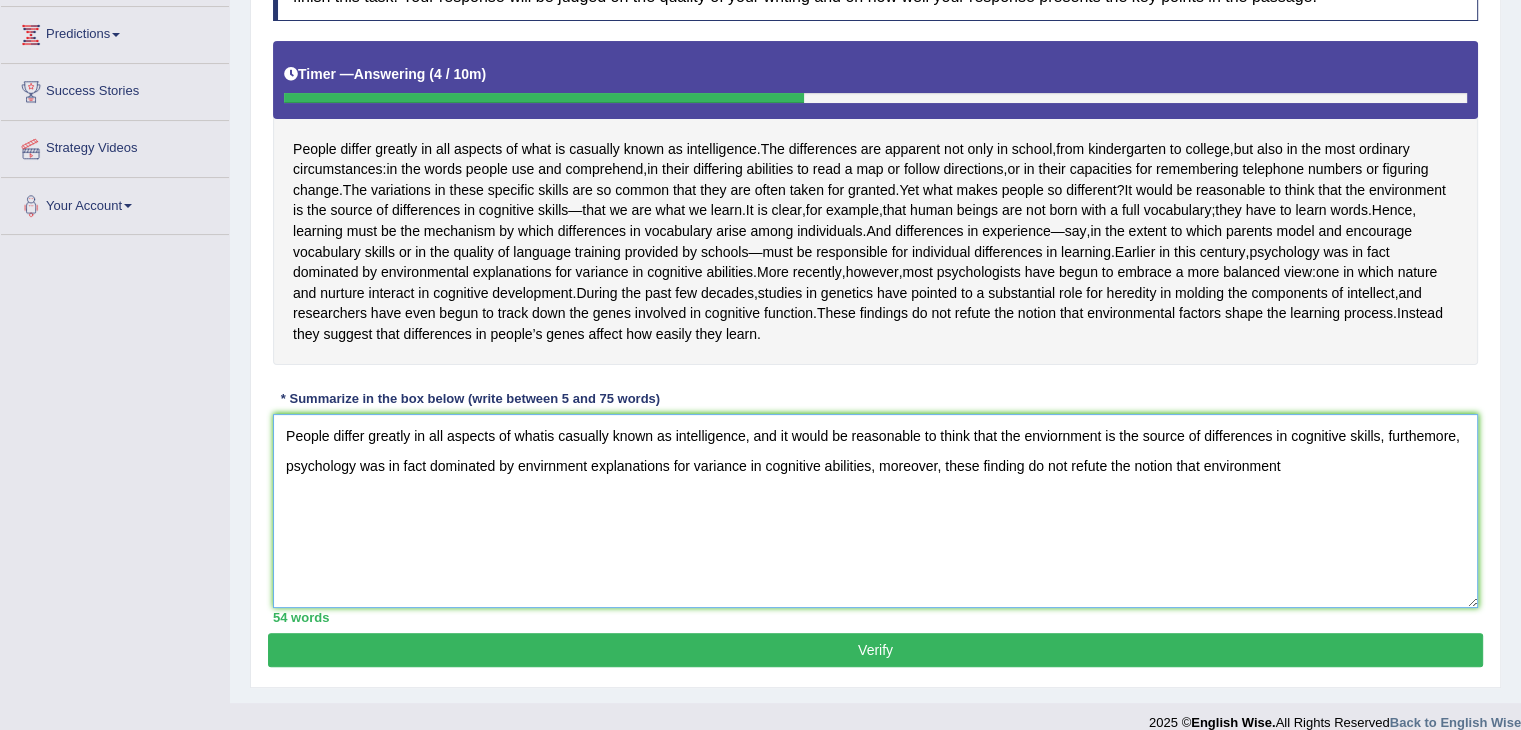 click on "People differ greatly in all aspects of whatis casually known as intelligence, and it would be reasonable to think that the enviornment is the source of differences in cognitive skills, furthemore, psychology was in fact dominated by envirnment explanations for variance in cognitive abilities, moreover, these finding do not refute the notion that environment" at bounding box center (875, 511) 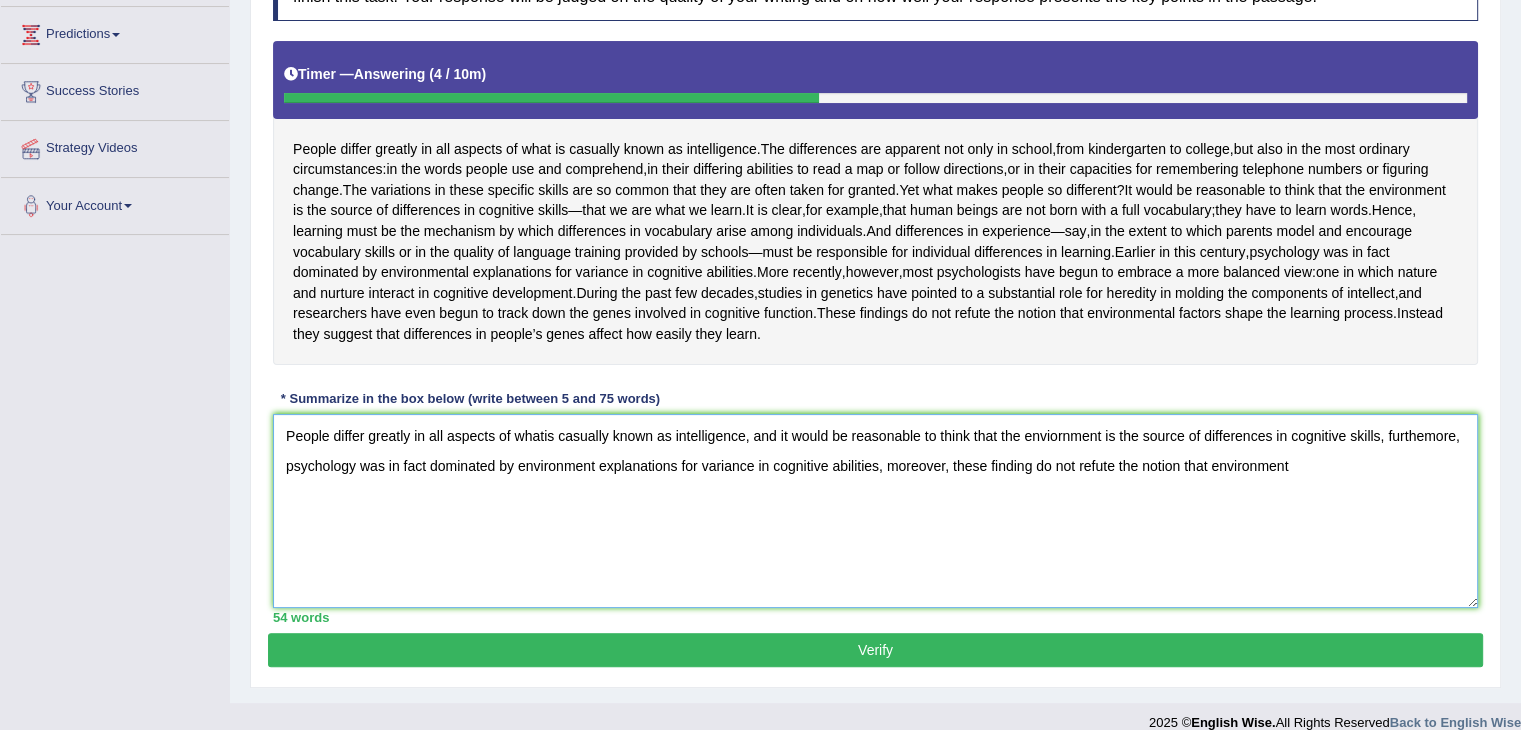 click on "People differ greatly in all aspects of whatis casually known as intelligence, and it would be reasonable to think that the enviornment is the source of differences in cognitive skills, furthemore, psychology was in fact dominated by environment explanations for variance in cognitive abilities, moreover, these finding do not refute the notion that environment" at bounding box center (875, 511) 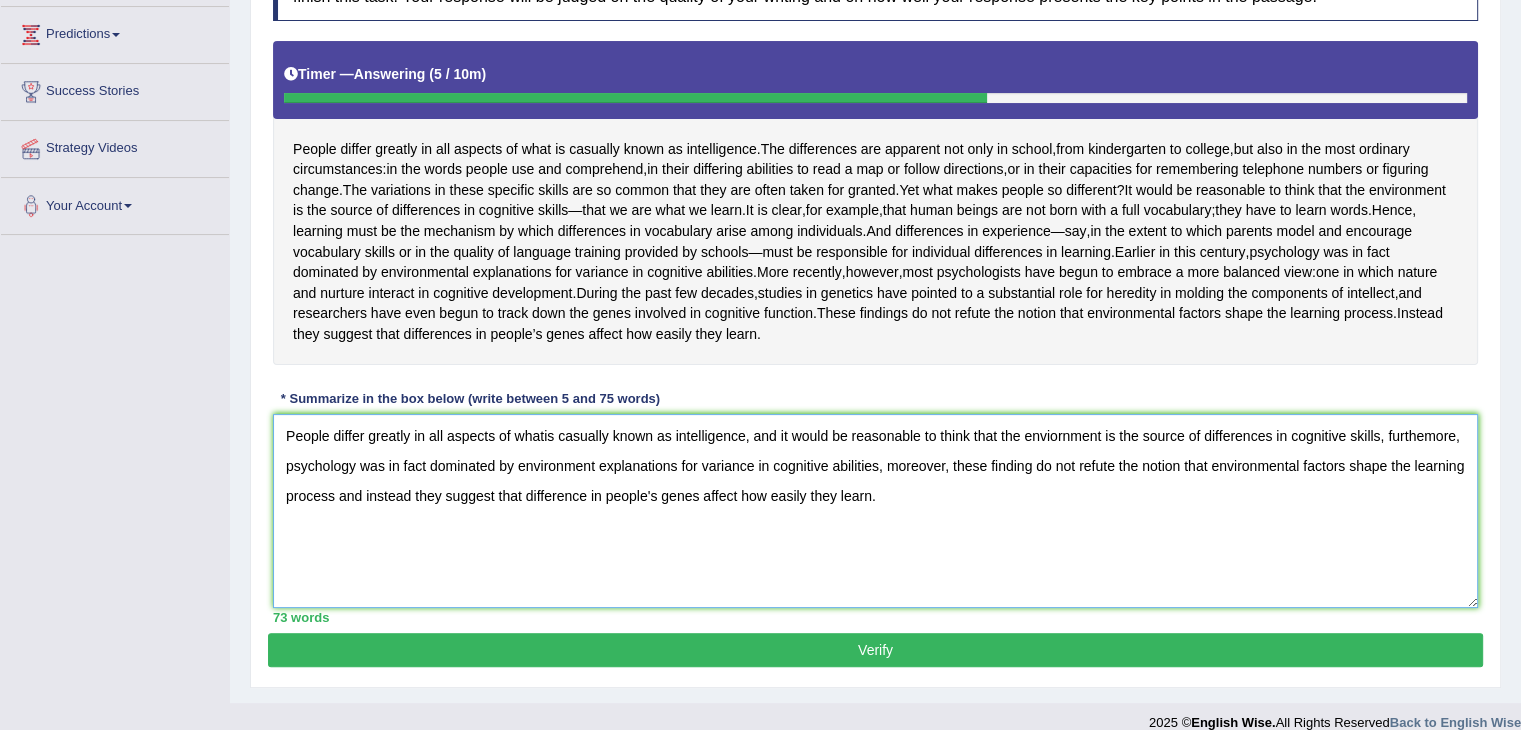 click on "People differ greatly in all aspects of whatis casually known as intelligence, and it would be reasonable to think that the enviornment is the source of differences in cognitive skills, furthemore, psychology was in fact dominated by environment explanations for variance in cognitive abilities, moreover, these finding do not refute the notion that environmental factors shape the learning process and instead they suggest that difference in people's genes affect how easily they learn." at bounding box center [875, 511] 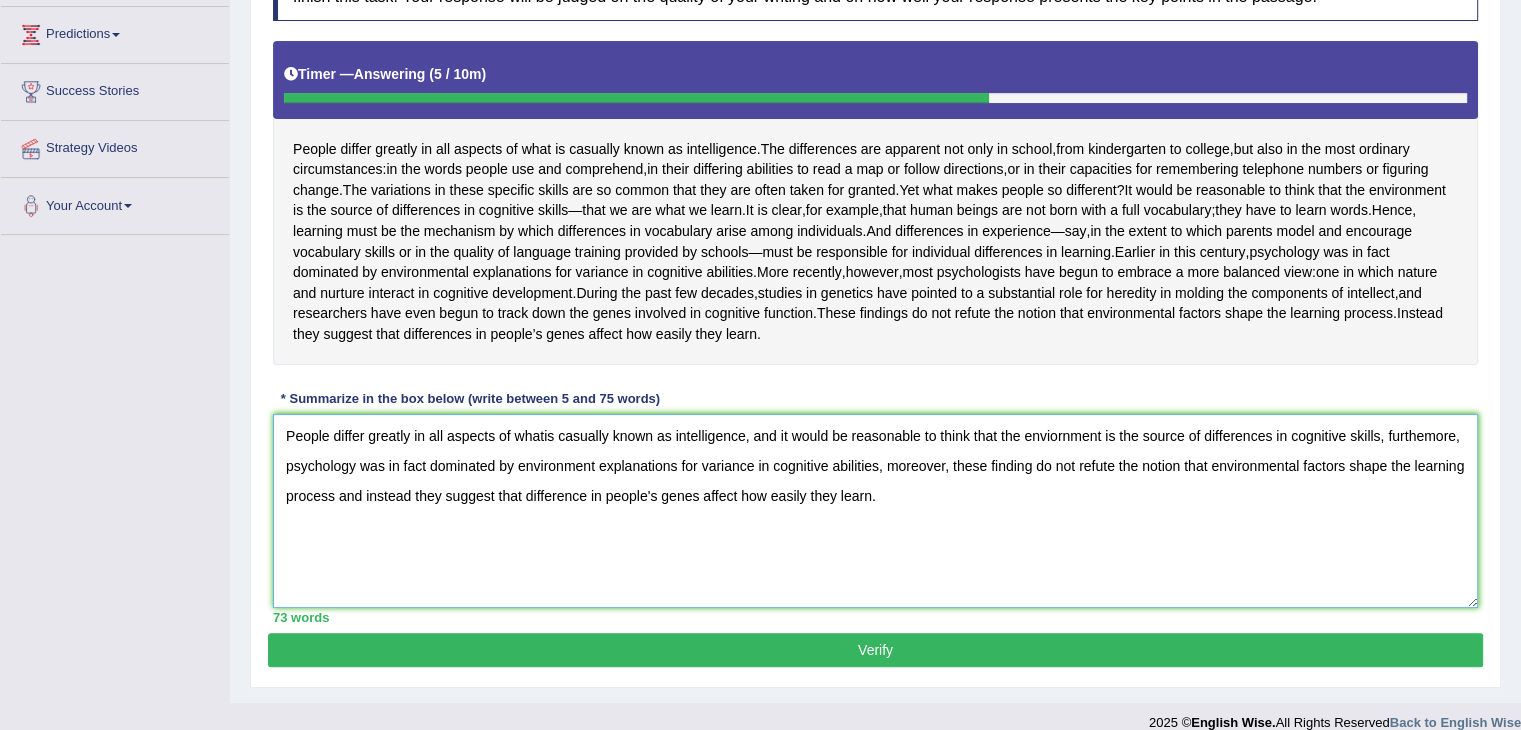 click on "People differ greatly in all aspects of whatis casually known as intelligence, and it would be reasonable to think that the enviornment is the source of differences in cognitive skills, furthemore, psychology was in fact dominated by environment explanations for variance in cognitive abilities, moreover, these finding do not refute the notion that environmental factors shape the learning process and instead they suggest that difference in people's genes affect how easily they learn." at bounding box center (875, 511) 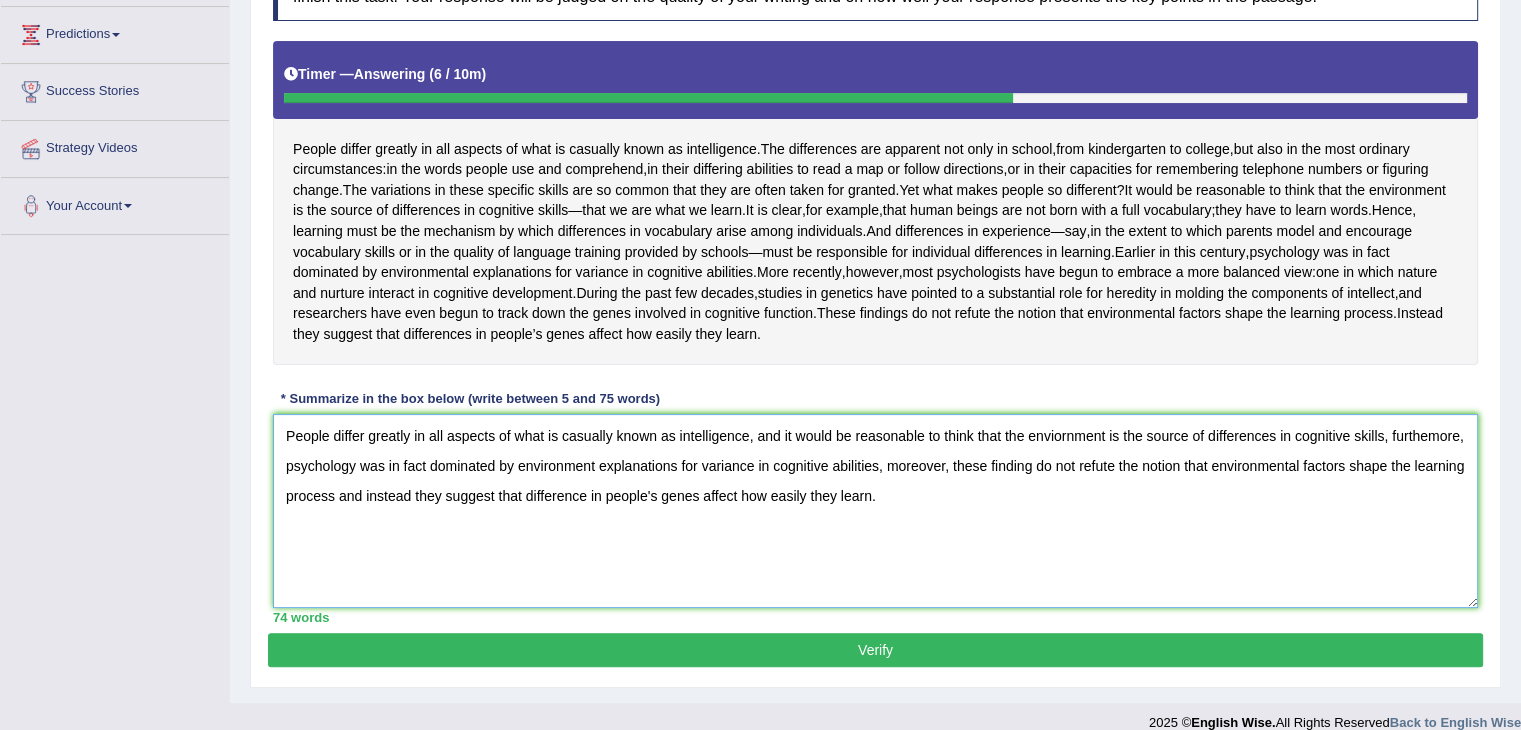 click on "People differ greatly in all aspects of what is casually known as intelligence, and it would be reasonable to think that the enviornment is the source of differences in cognitive skills, furthemore, psychology was in fact dominated by environment explanations for variance in cognitive abilities, moreover, these finding do not refute the notion that environmental factors shape the learning process and instead they suggest that difference in people's genes affect how easily they learn." at bounding box center [875, 511] 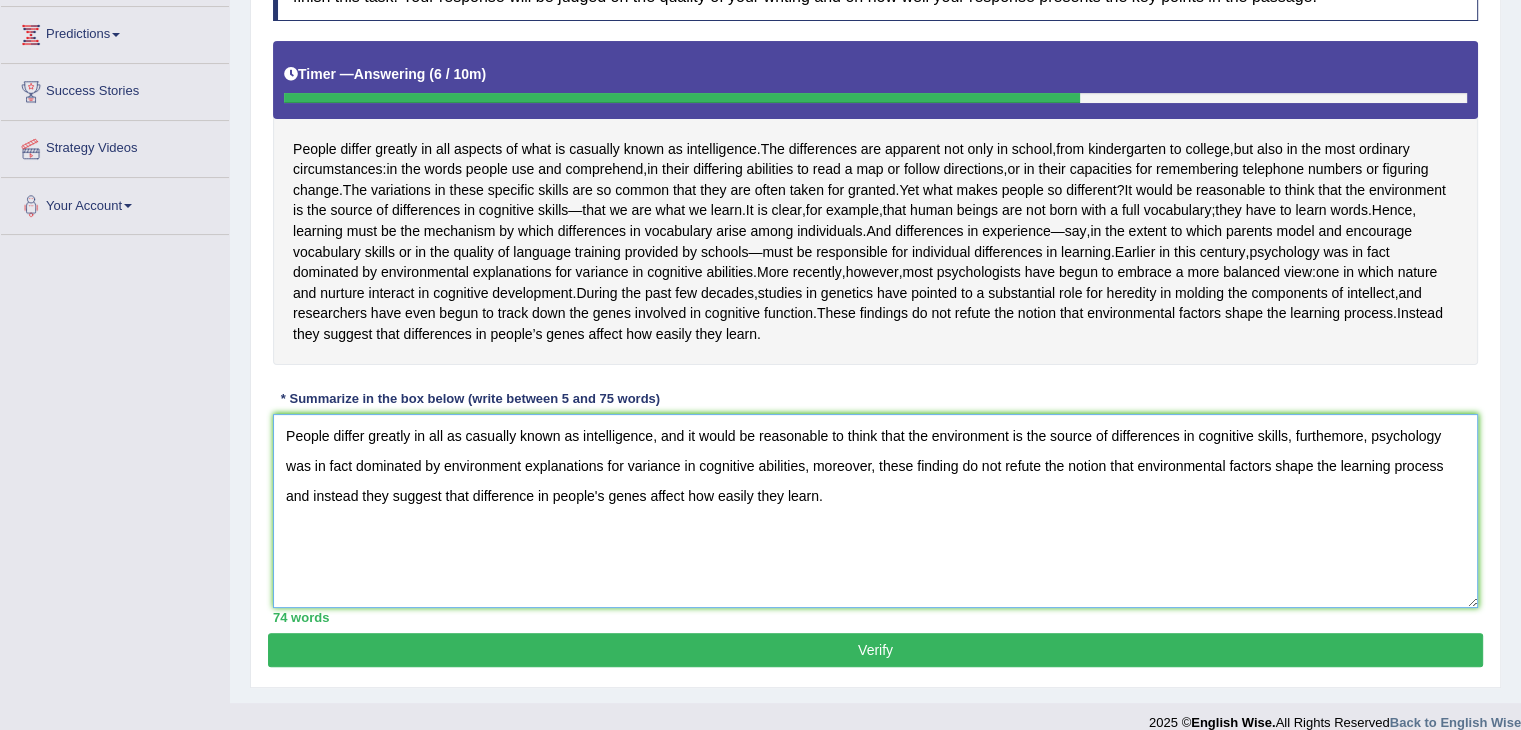type on "People differ greatly in all as casually known as intelligence, and it would be reasonable to think that the environment is the source of differences in cognitive skills, furthemore, psychology was in fact dominated by environment explanations for variance in cognitive abilities, moreover, these finding do not refute the notion that environmental factors shape the learning process and instead they suggest that difference in people's genes affect how easily they learn." 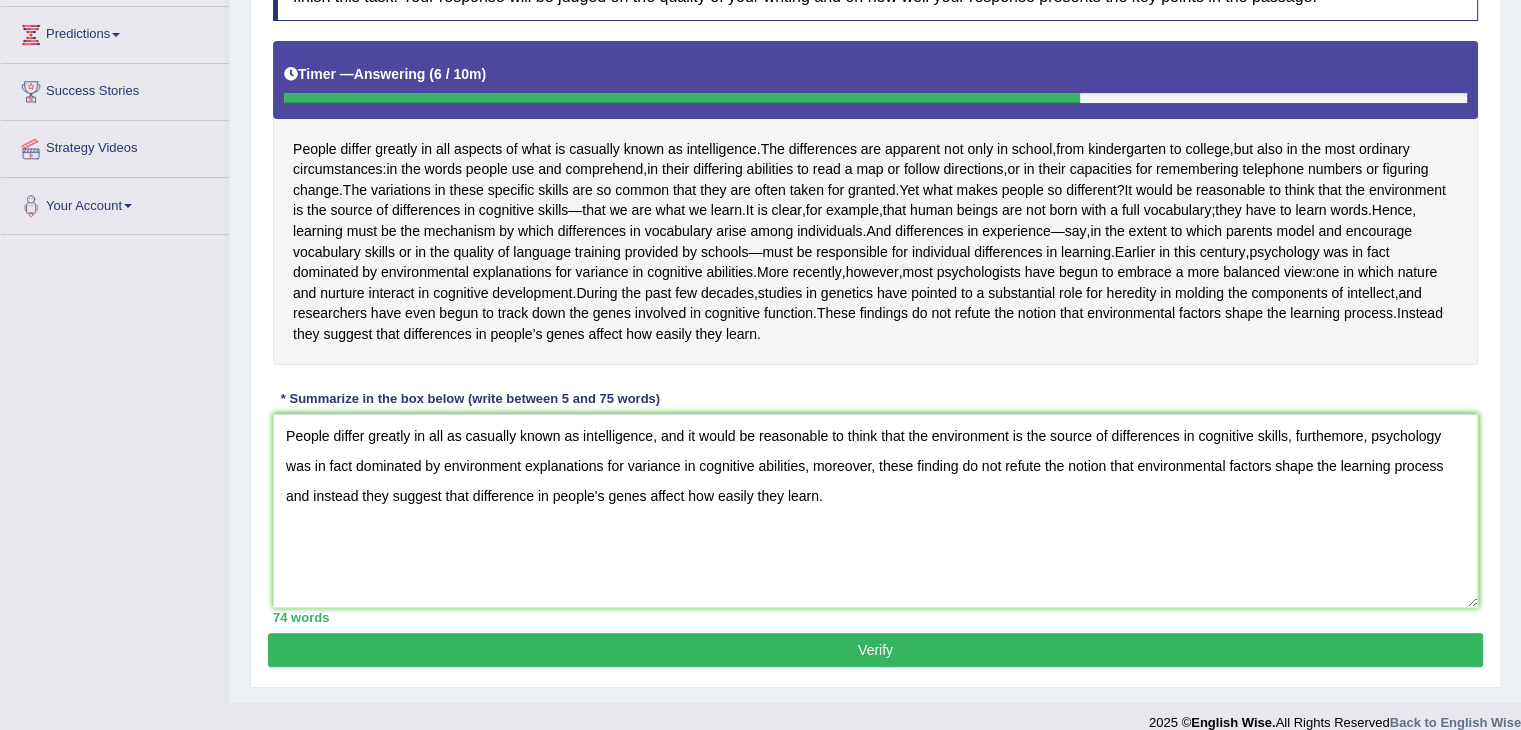 click on "Verify" at bounding box center [875, 650] 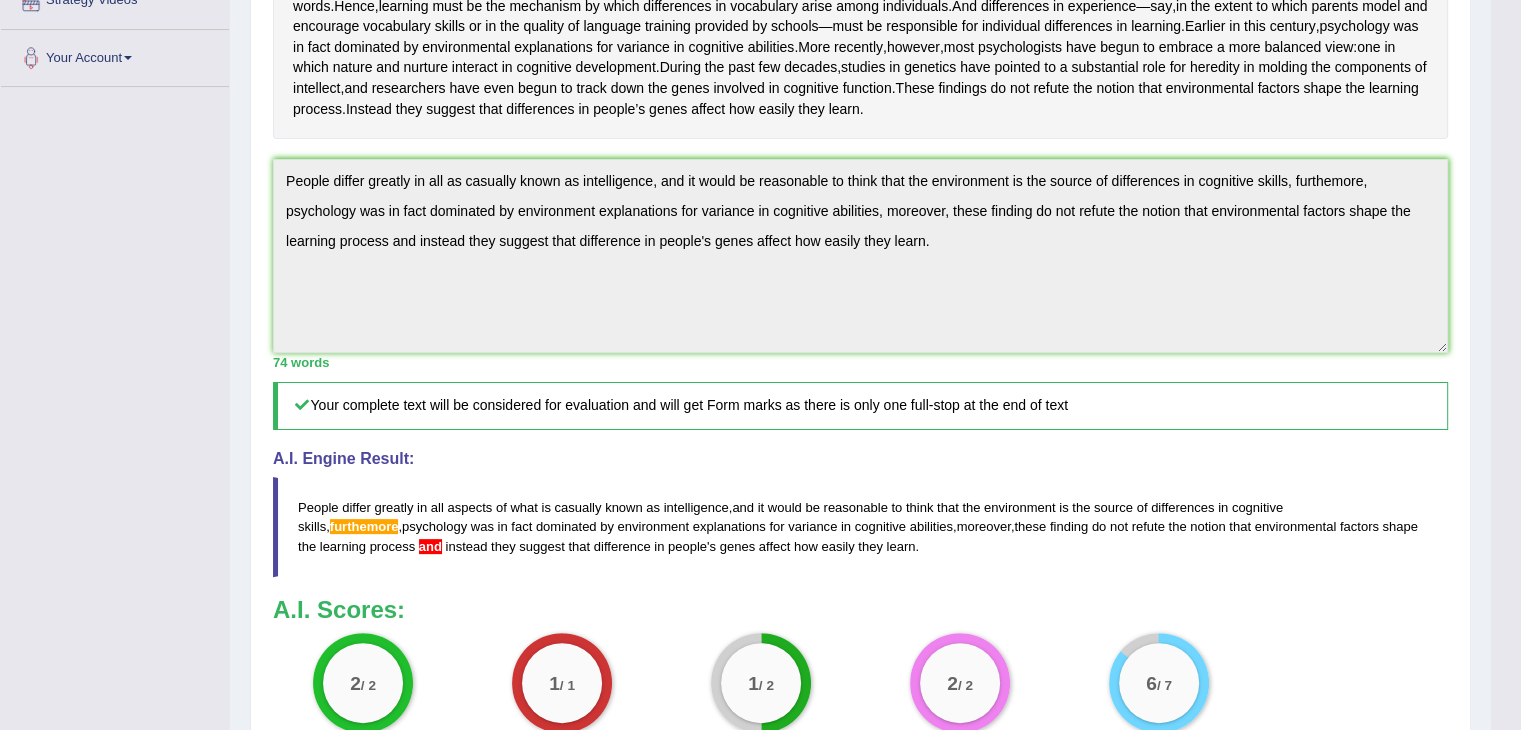 scroll, scrollTop: 480, scrollLeft: 0, axis: vertical 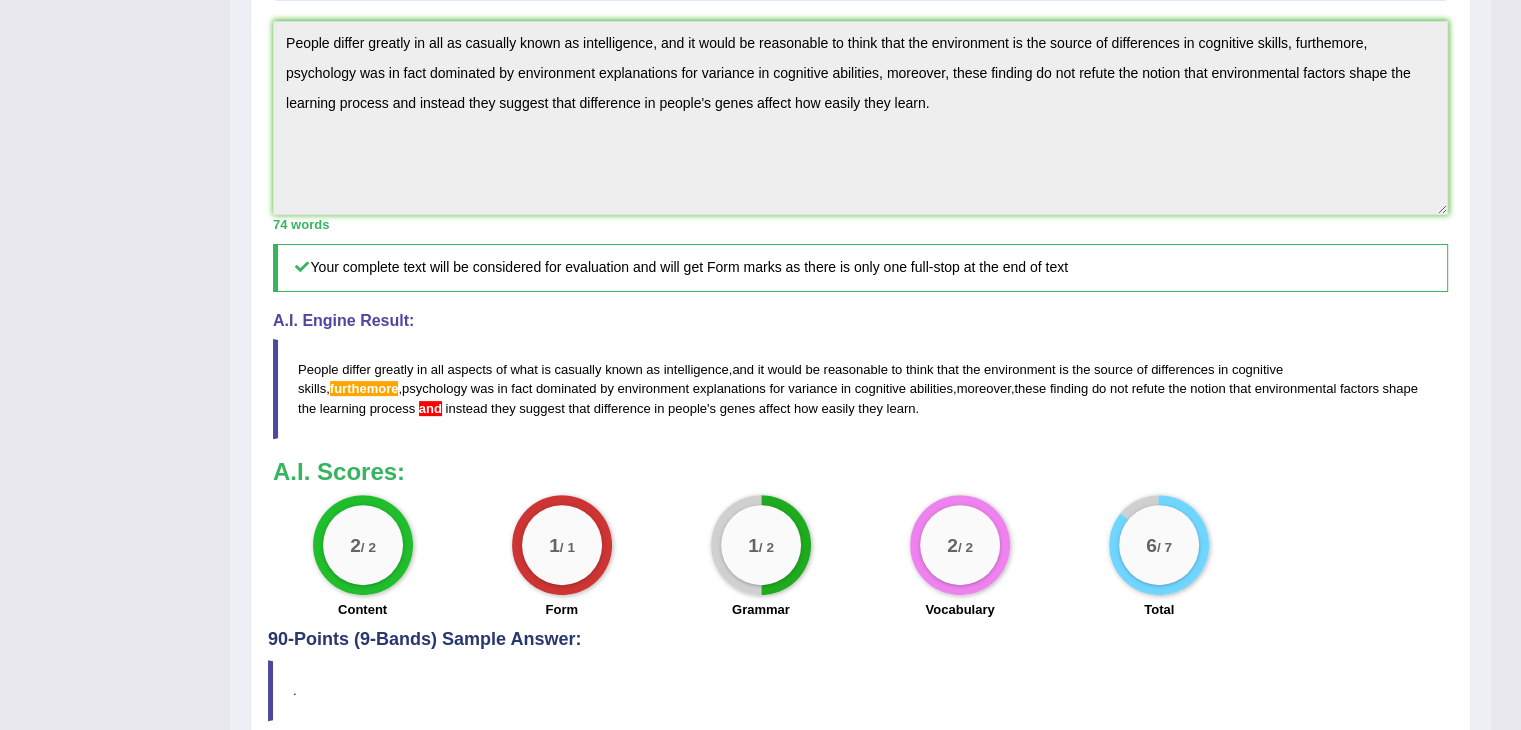 click on "and" at bounding box center (430, 408) 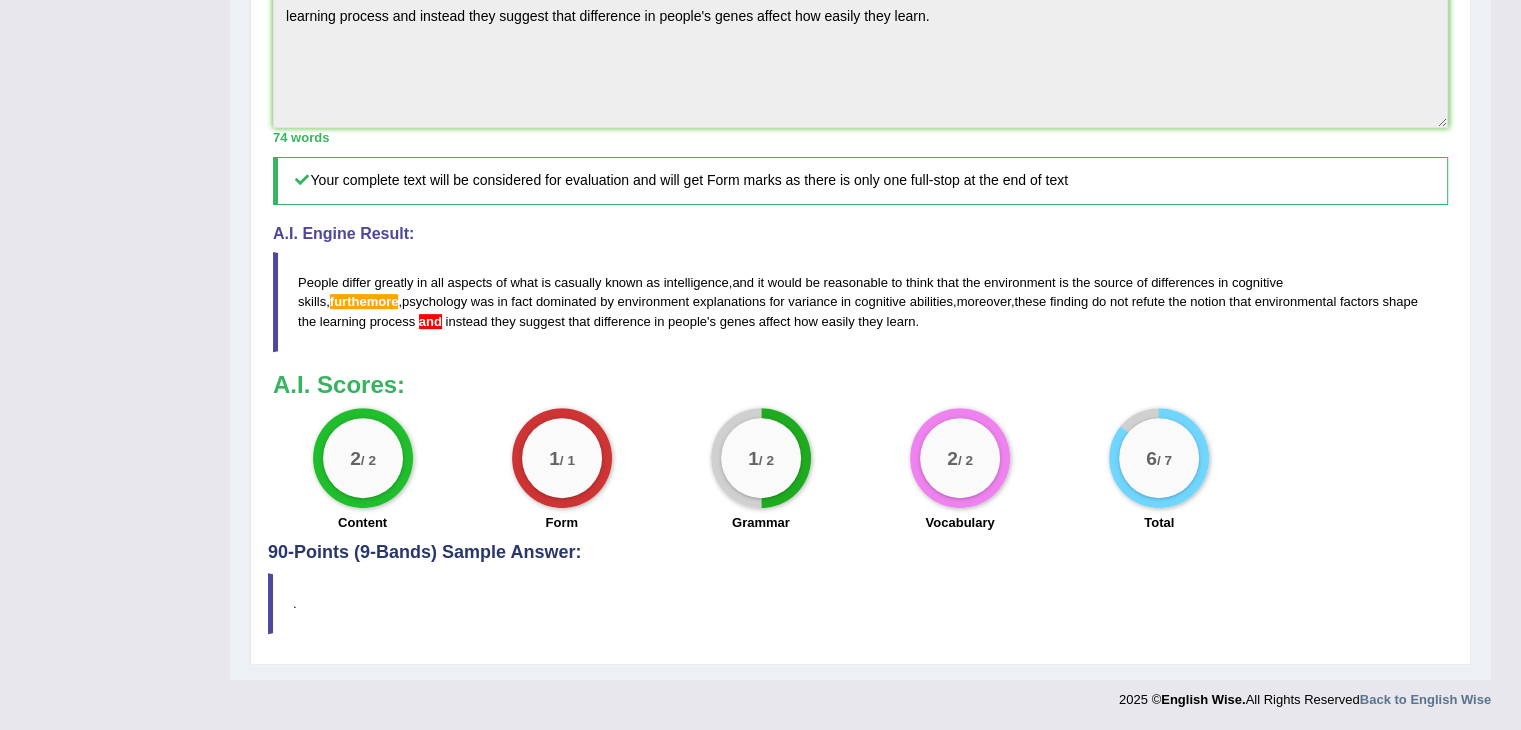 scroll, scrollTop: 752, scrollLeft: 0, axis: vertical 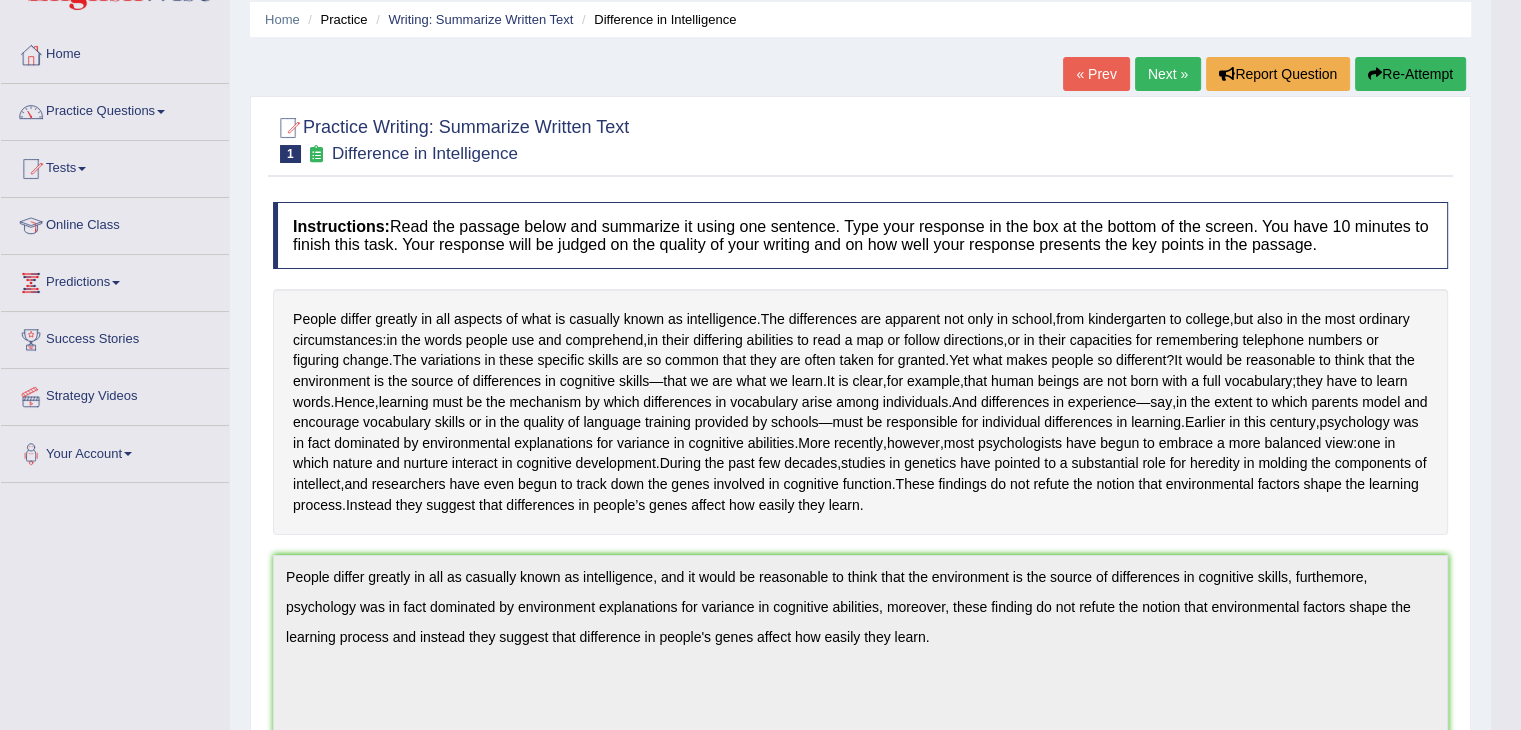 click on "Re-Attempt" at bounding box center (1410, 74) 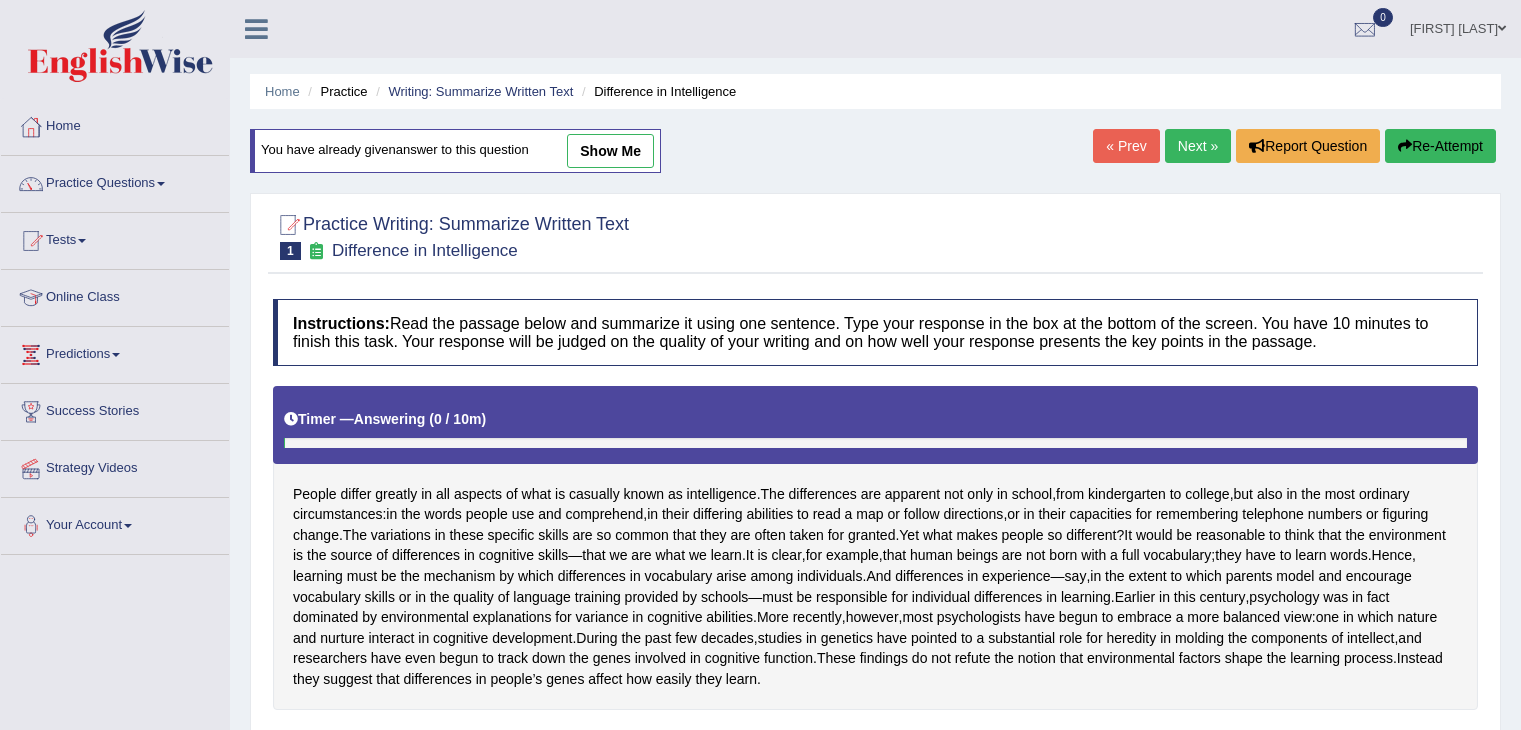 scroll, scrollTop: 72, scrollLeft: 0, axis: vertical 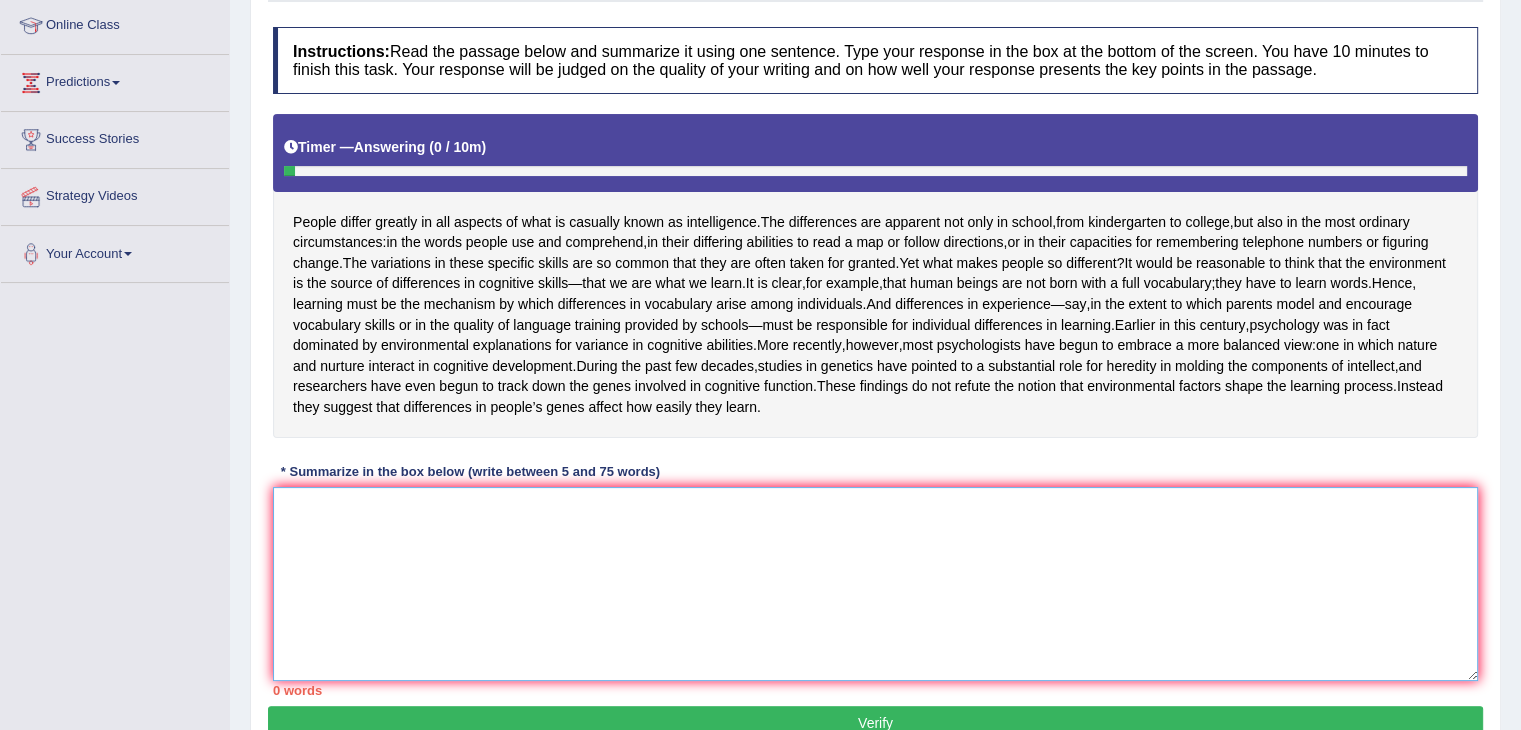 click at bounding box center (875, 584) 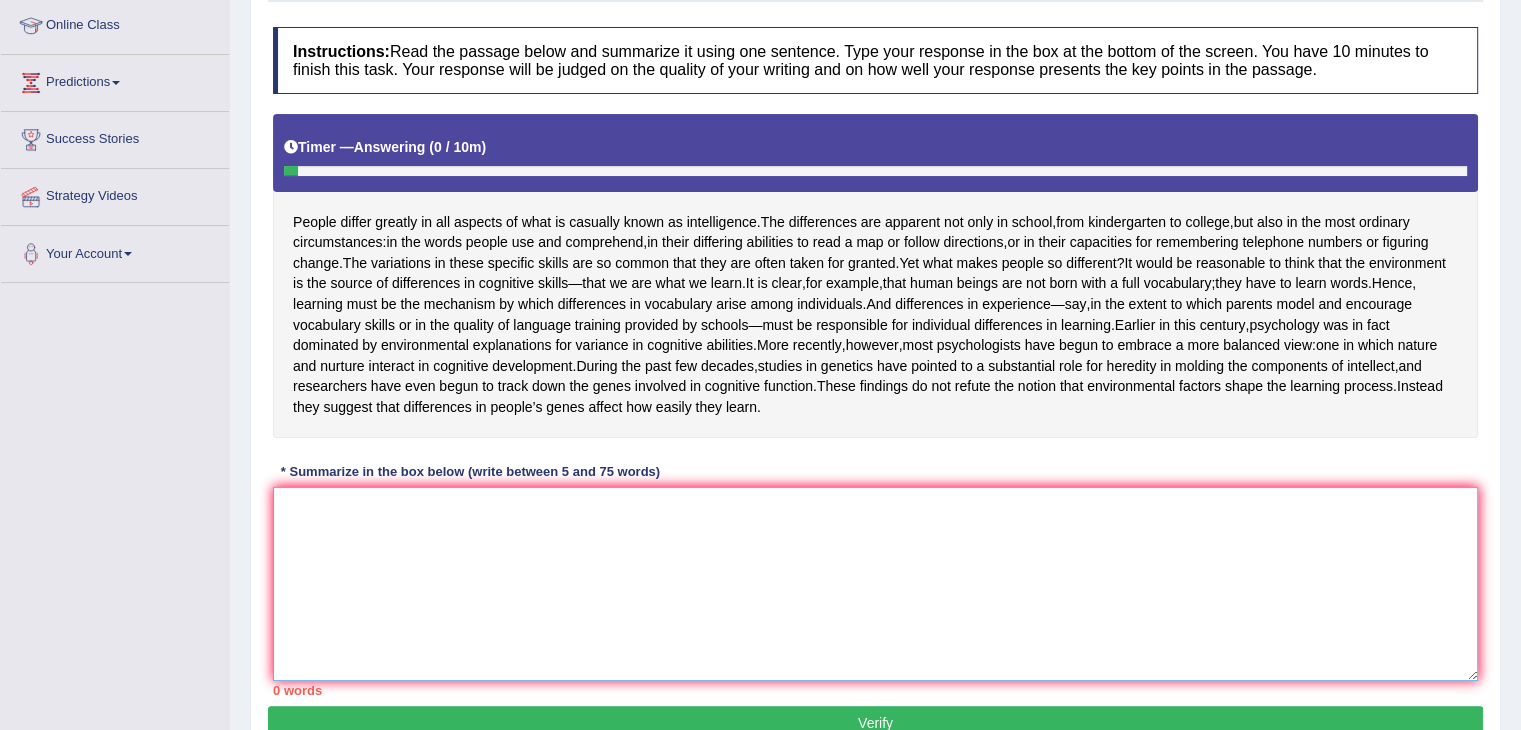 paste on "eople differ greatly in all aspects of what is casually known as intelligence, and it would be reasonable to think that the environment is the source of differences in cognitive skills, furthemore, psychology was in fact dominated by environment explanations for variance in cognitive abilities, moreover, these finding do not refute the notion that environmental factors shape the learning process and instead they suggest that difference in people's genes affect how easily they learn." 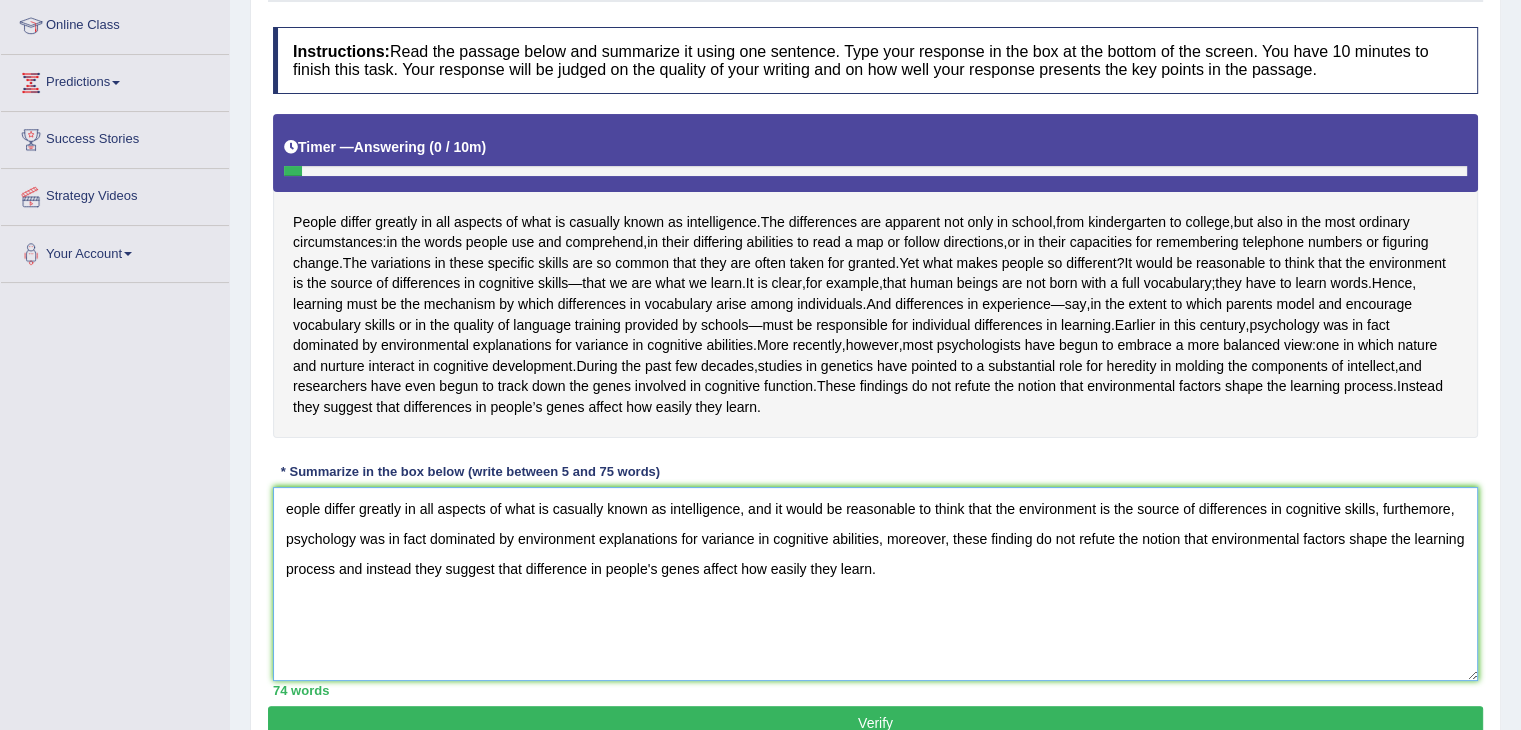 click on "eople differ greatly in all aspects of what is casually known as intelligence, and it would be reasonable to think that the environment is the source of differences in cognitive skills, furthemore, psychology was in fact dominated by environment explanations for variance in cognitive abilities, moreover, these finding do not refute the notion that environmental factors shape the learning process and instead they suggest that difference in people's genes affect how easily they learn." at bounding box center [875, 584] 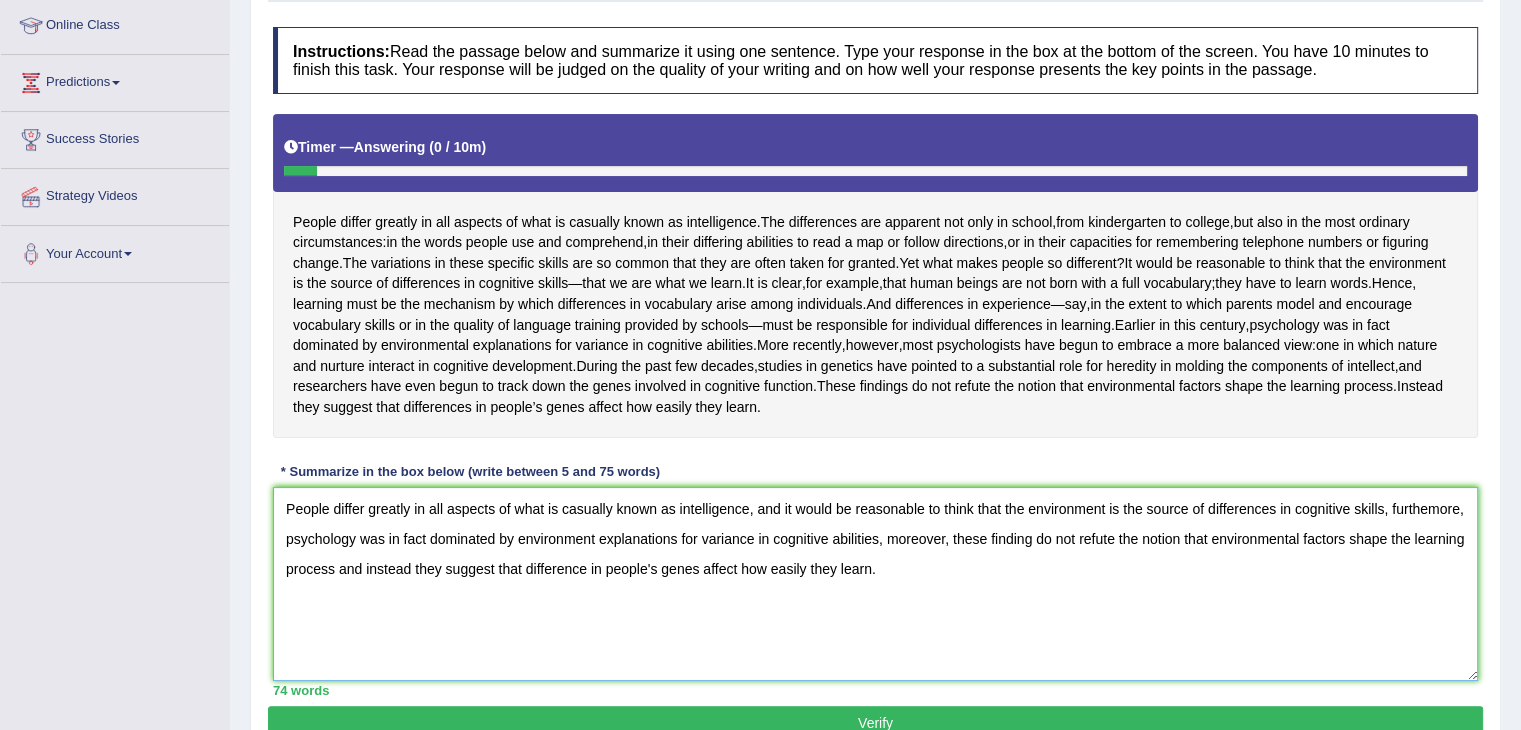 click on "People differ greatly in all aspects of what is casually known as intelligence, and it would be reasonable to think that the environment is the source of differences in cognitive skills, furthemore, psychology was in fact dominated by environment explanations for variance in cognitive abilities, moreover, these finding do not refute the notion that environmental factors shape the learning process and instead they suggest that difference in people's genes affect how easily they learn." at bounding box center (875, 584) 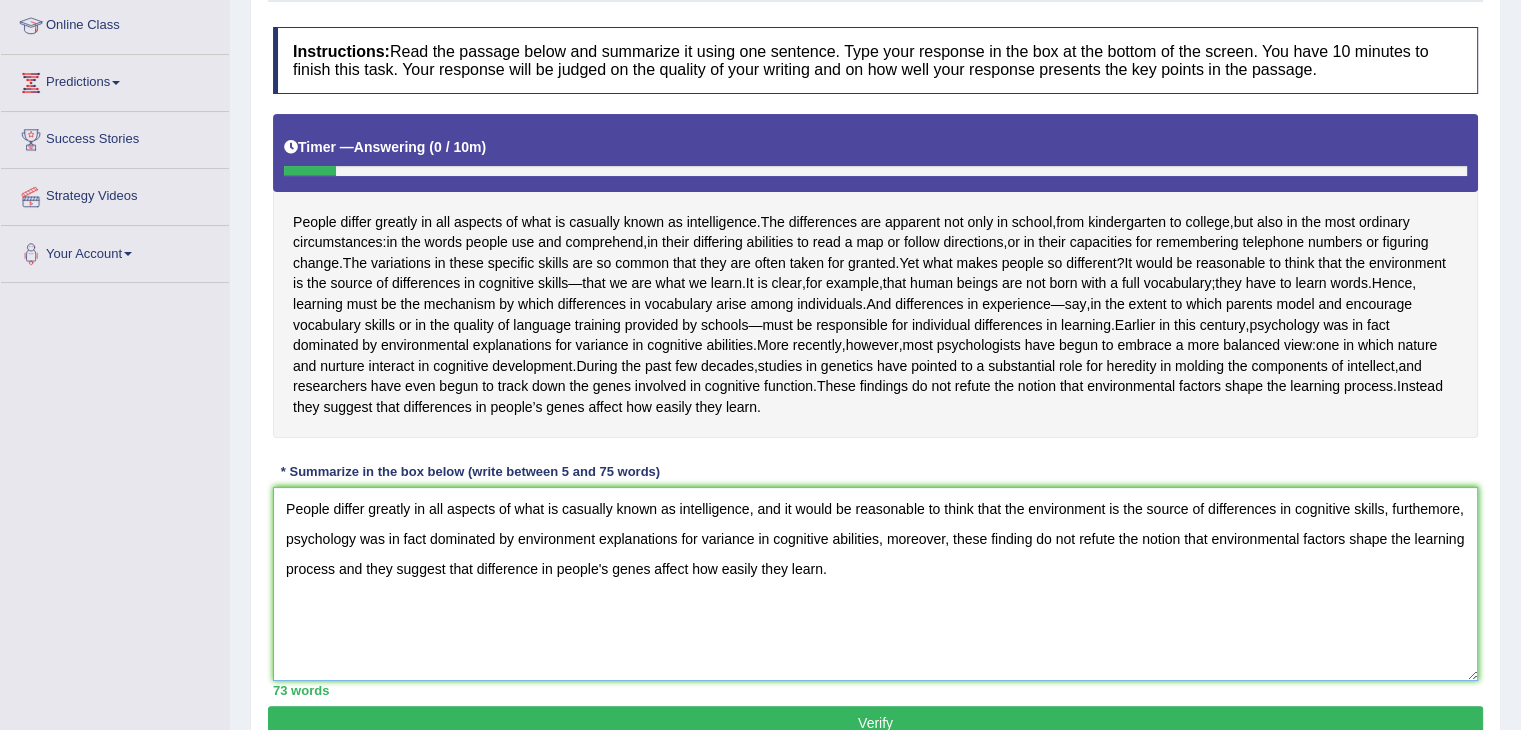click on "People differ greatly in all aspects of what is casually known as intelligence, and it would be reasonable to think that the environment is the source of differences in cognitive skills, furthemore, psychology was in fact dominated by environment explanations for variance in cognitive abilities, moreover, these finding do not refute the notion that environmental factors shape the learning process and they suggest that difference in people's genes affect how easily they learn." at bounding box center [875, 584] 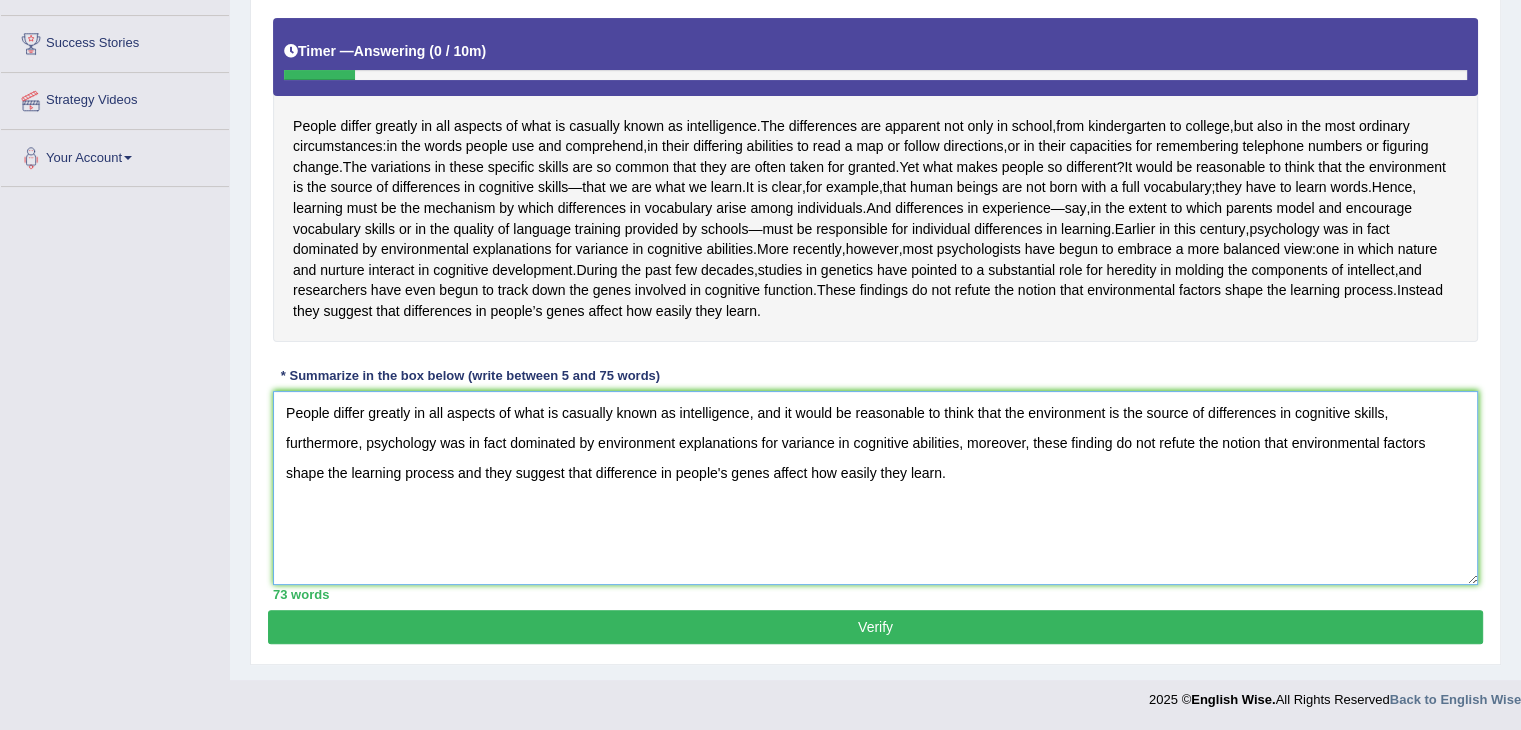 scroll, scrollTop: 406, scrollLeft: 0, axis: vertical 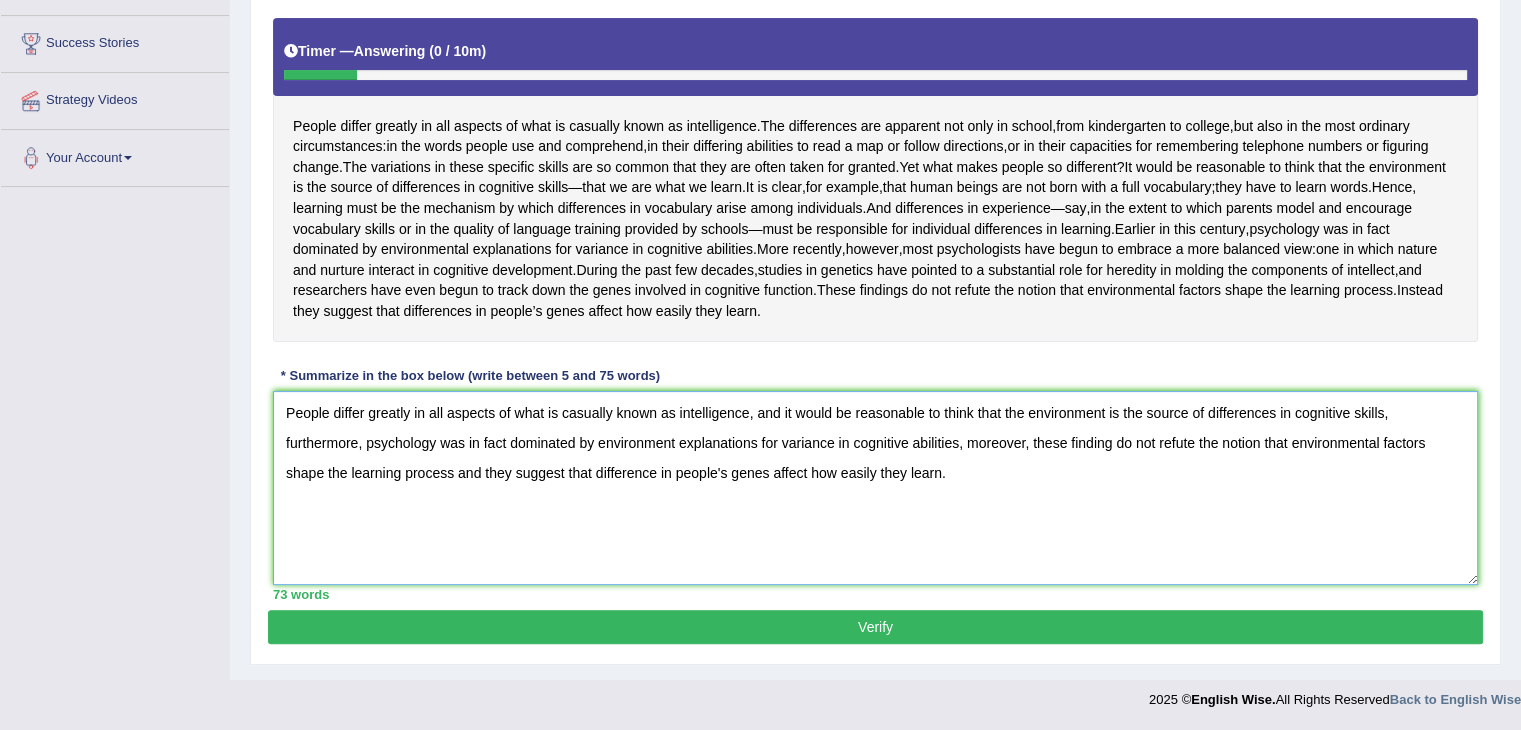 type on "People differ greatly in all aspects of what is casually known as intelligence, and it would be reasonable to think that the environment is the source of differences in cognitive skills, furthermore, psychology was in fact dominated by environment explanations for variance in cognitive abilities, moreover, these finding do not refute the notion that environmental factors shape the learning process and they suggest that difference in people's genes affect how easily they learn." 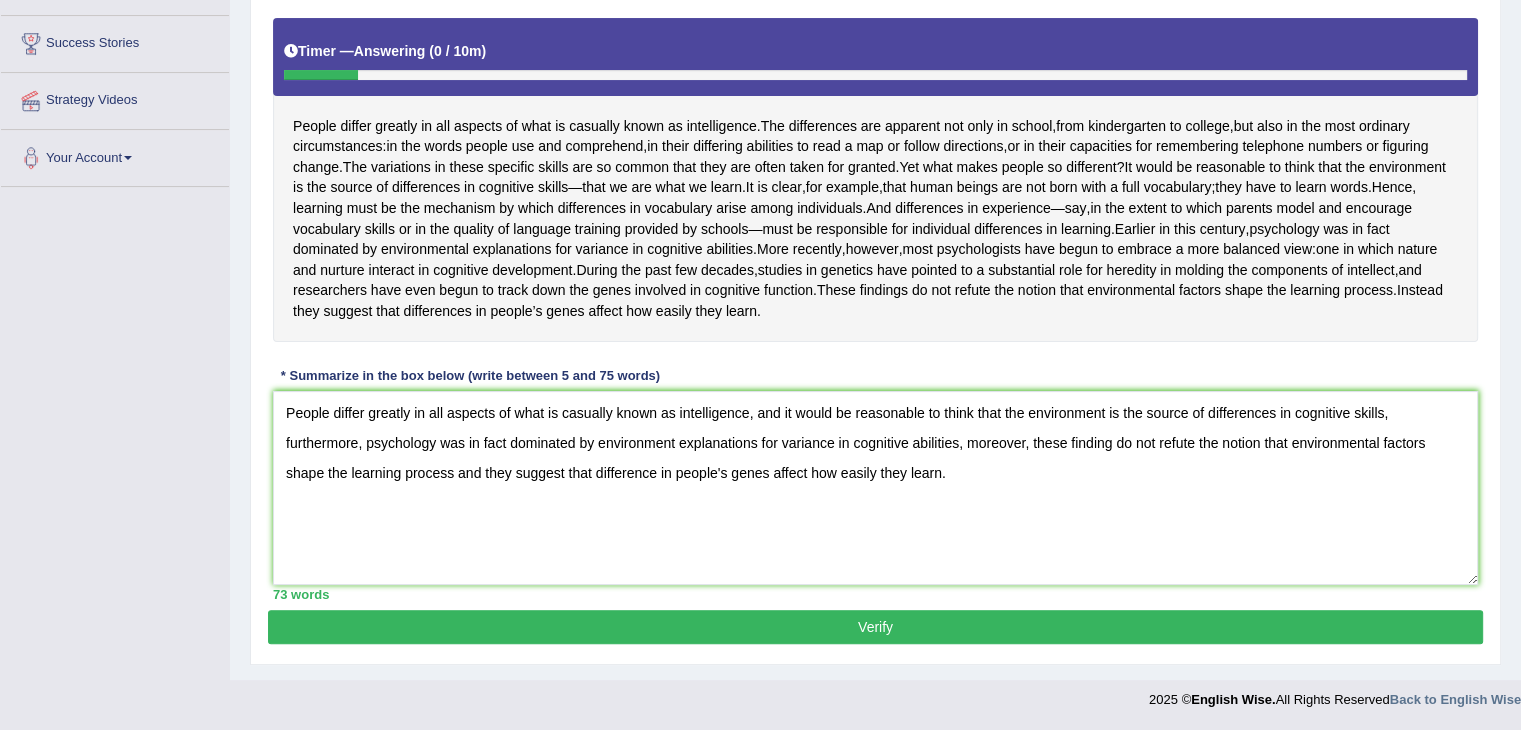 click on "Verify" at bounding box center (875, 627) 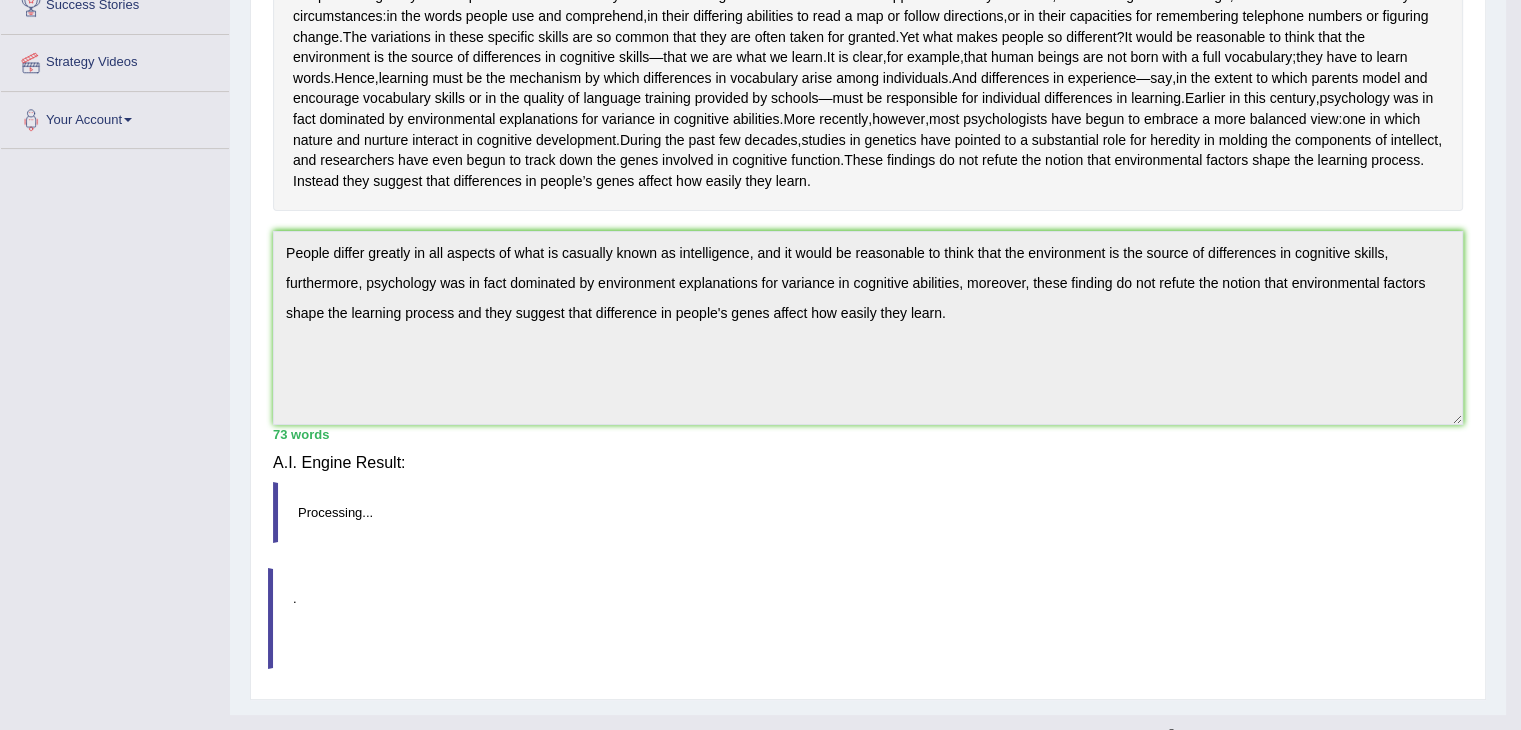 scroll, scrollTop: 320, scrollLeft: 0, axis: vertical 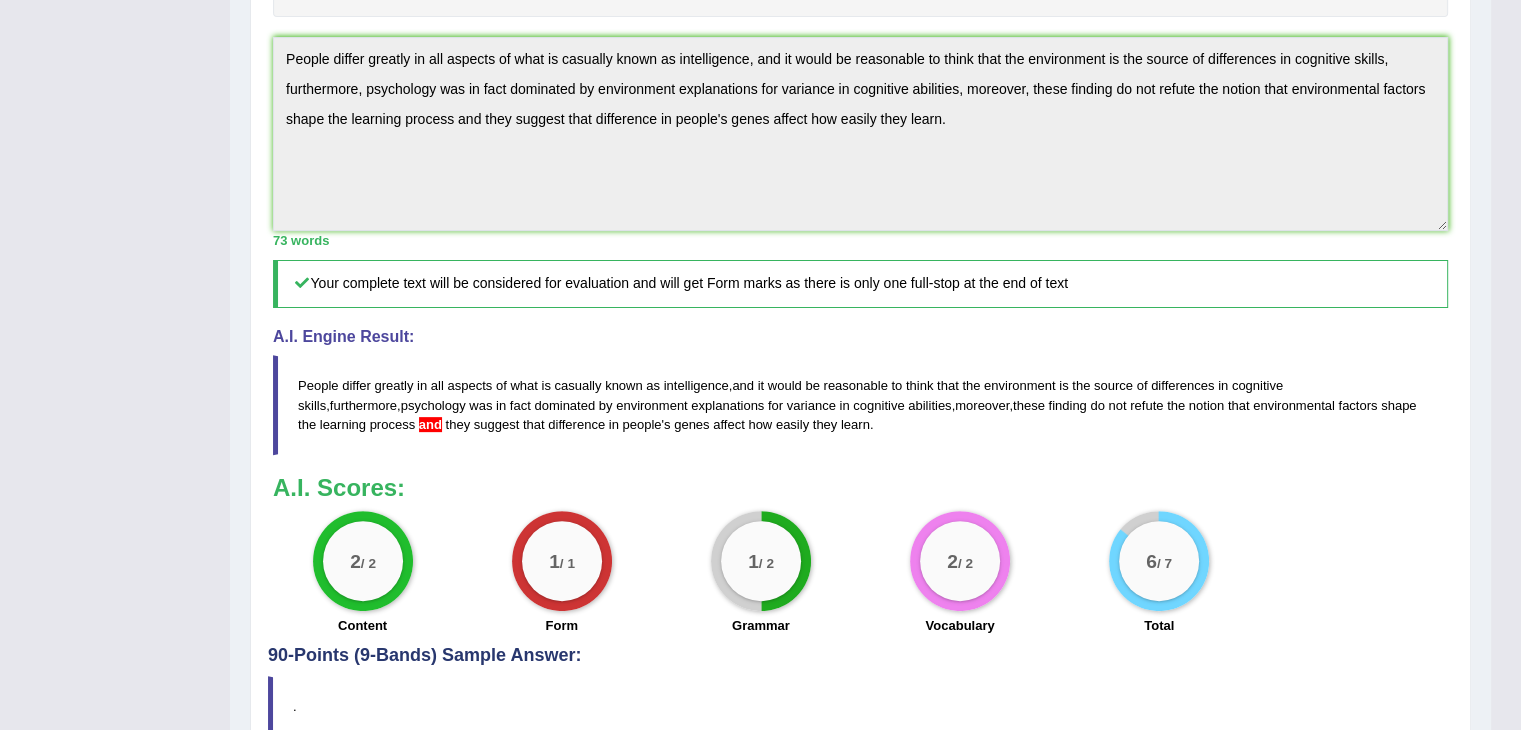 click on "Practice Writing: Summarize Written Text
1
Difference in Intelligence
Instructions:  Read the passage below and summarize it using one sentence. Type your response in the box at the bottom of the screen. You have 10 minutes to finish this task. Your response will be judged on the quality of your writing and on how well your response presents the key points in the passage.
Timer —  Answering   ( 0 / 10m ) Skip People   differ   greatly   in   all   aspects   of   what   is   casually   known   as   intelligence .  The   differences   are   apparent   not   only   in   school ,  from   kindergarten   to   college ,  but   also   in   the   most   ordinary   circumstances :  in   the   words   people   use   and   comprehend ,  in   their   differing   abilities   to   read   a   map   or   follow   directions ,  or   in   their   capacities   for   remembering   telephone   numbers   or   figuring   change .  The   variations" at bounding box center (860, 173) 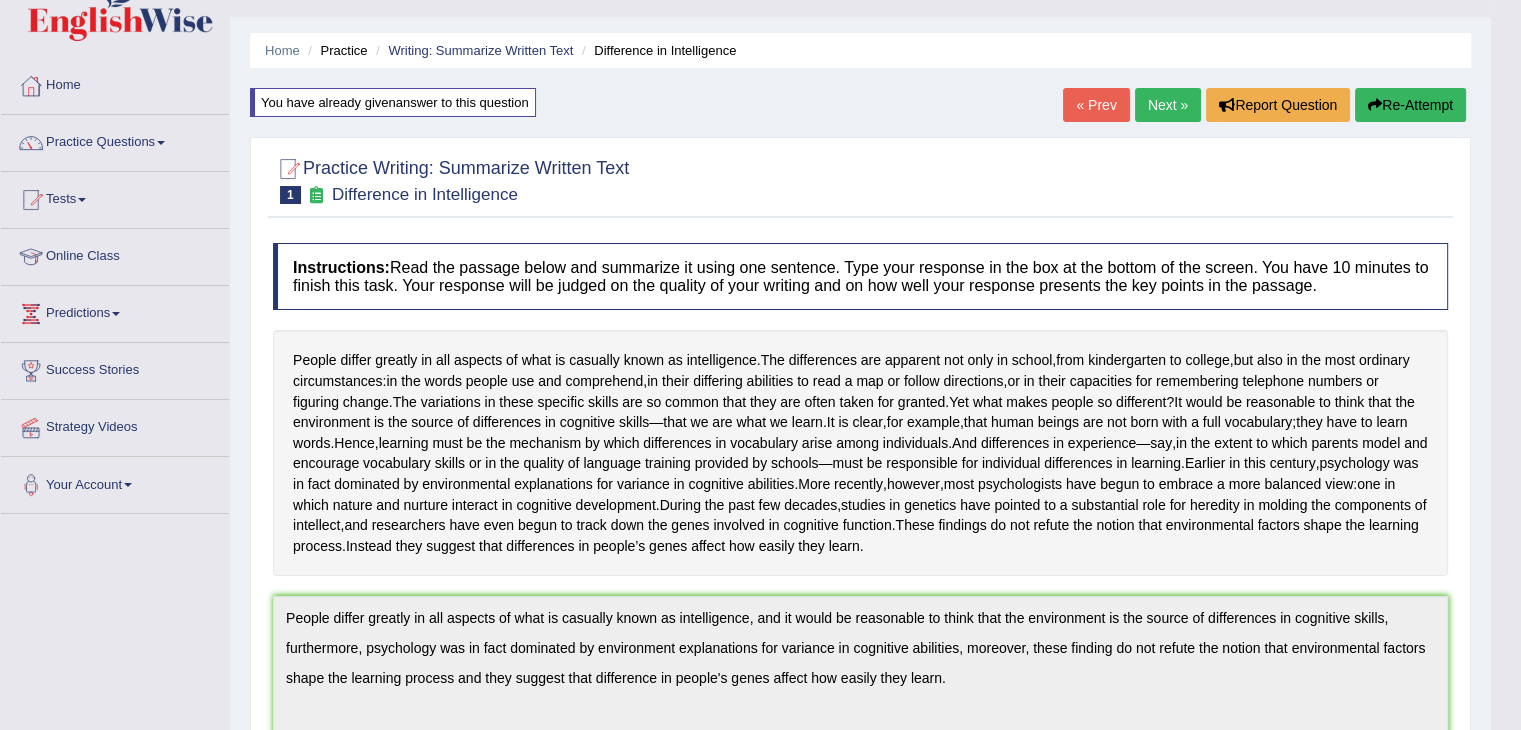 scroll, scrollTop: 40, scrollLeft: 0, axis: vertical 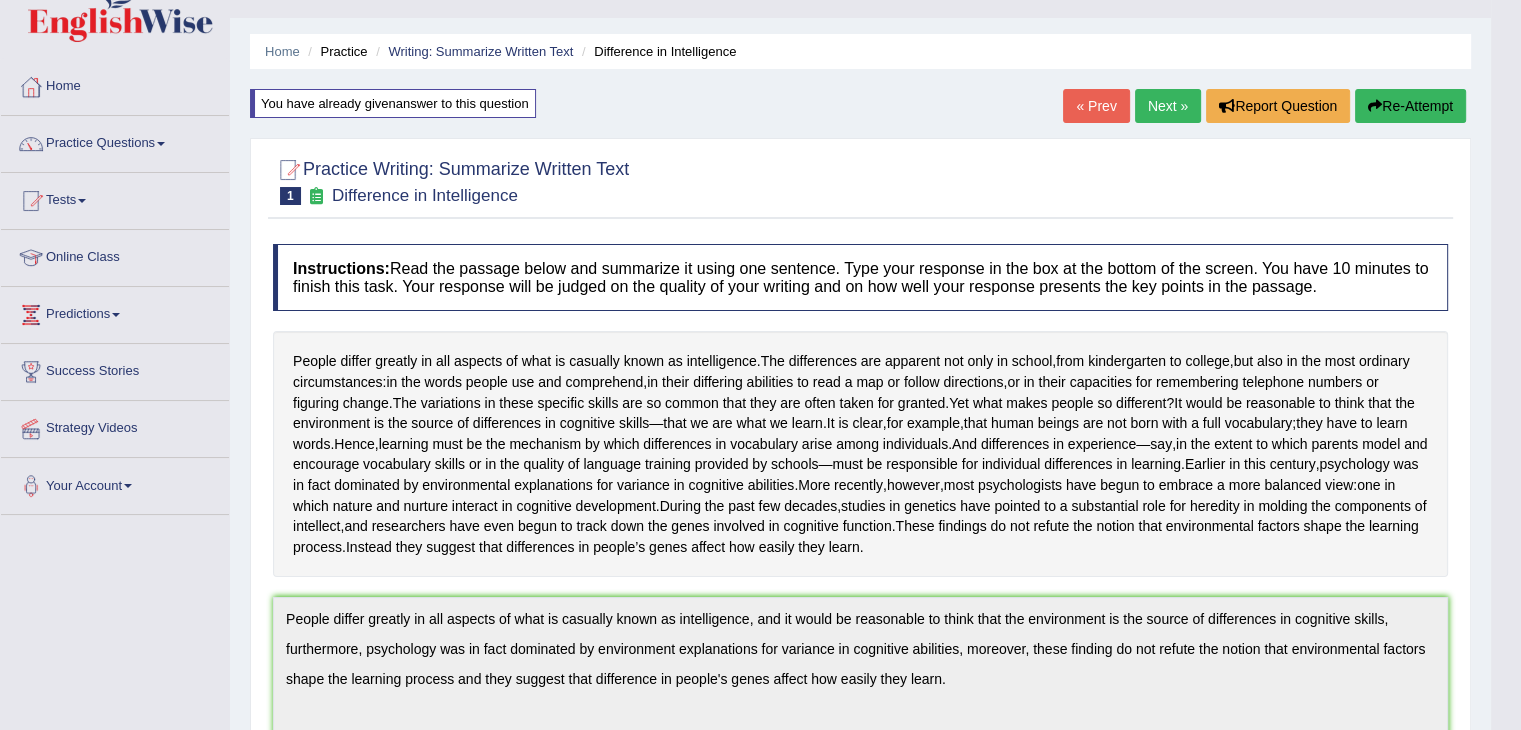 click on "Re-Attempt" at bounding box center [1410, 106] 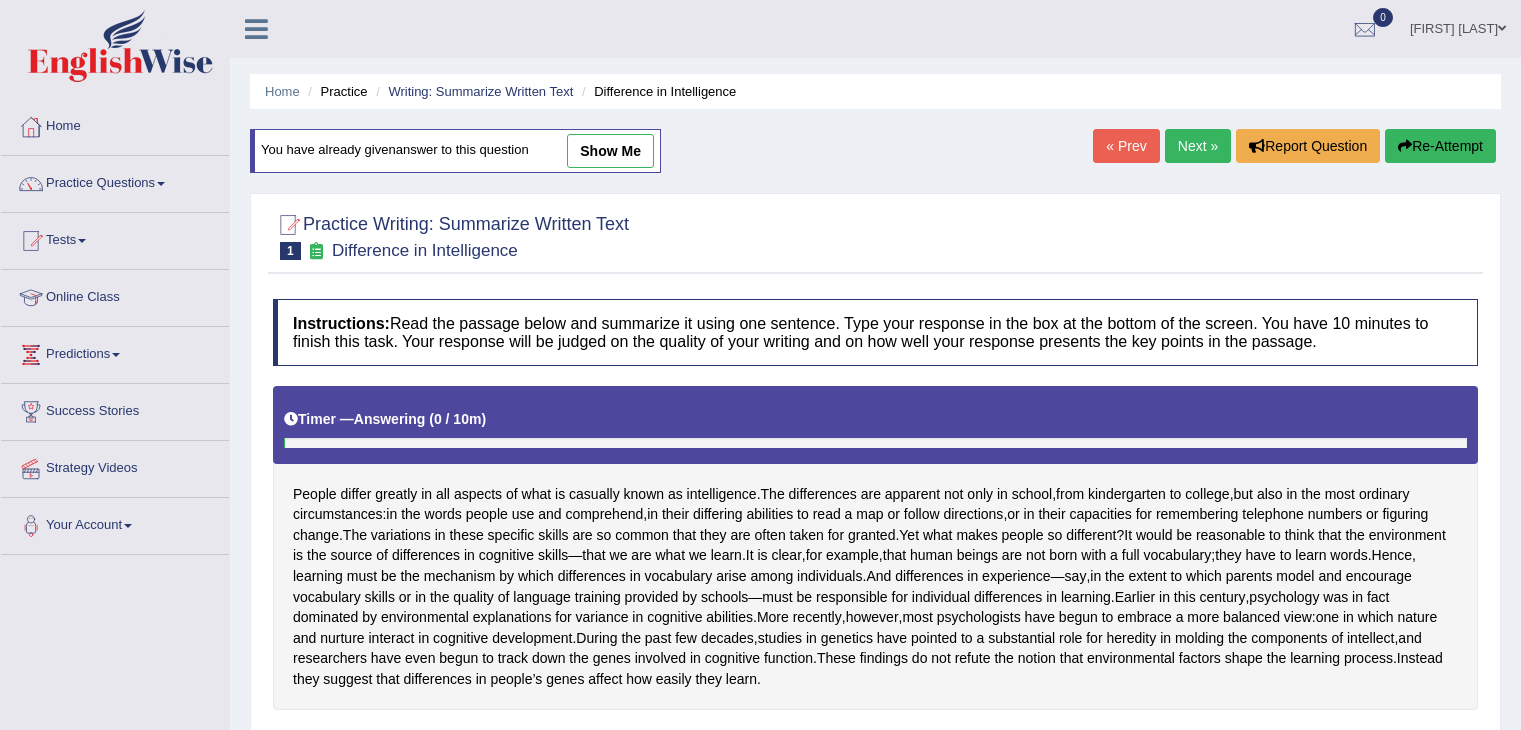 scroll, scrollTop: 40, scrollLeft: 0, axis: vertical 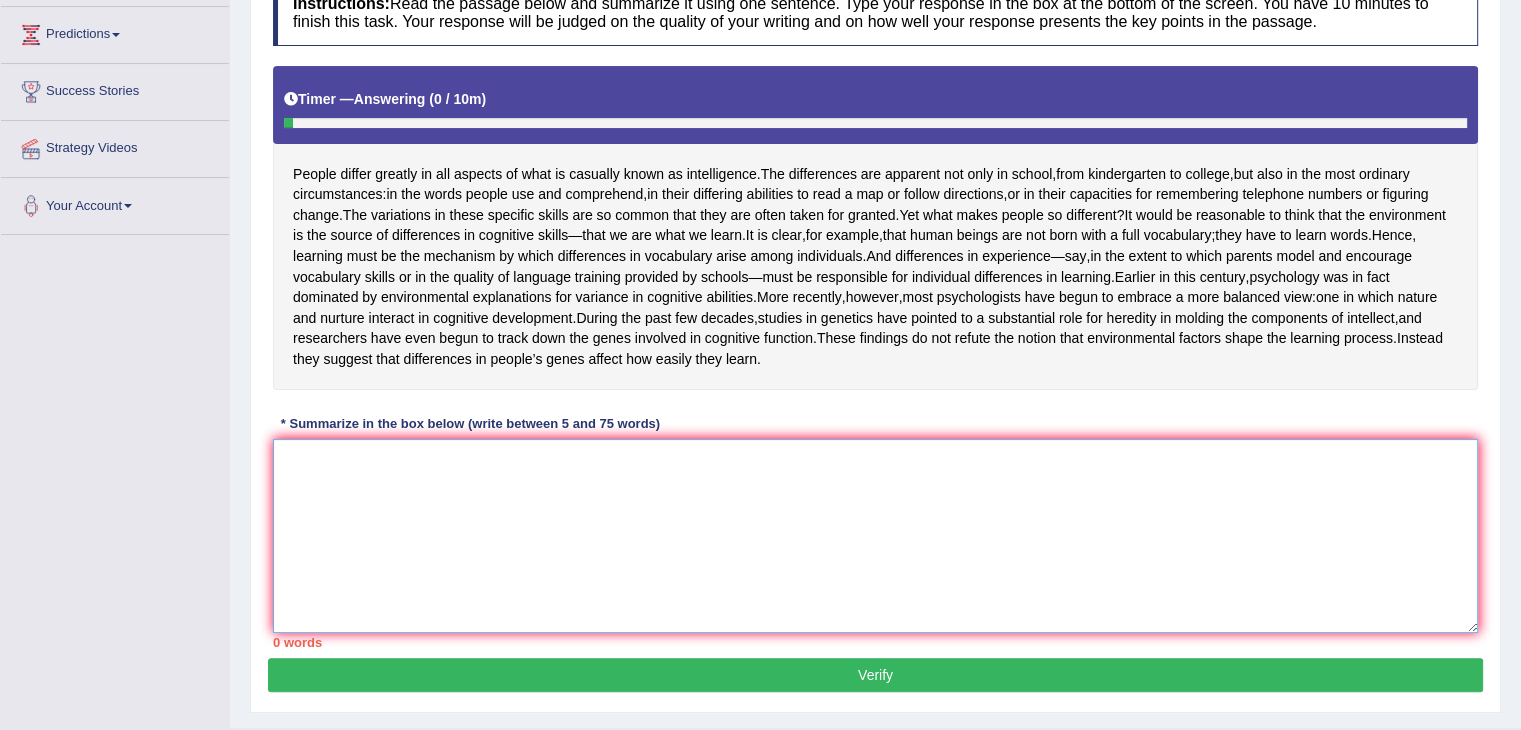 click at bounding box center [875, 536] 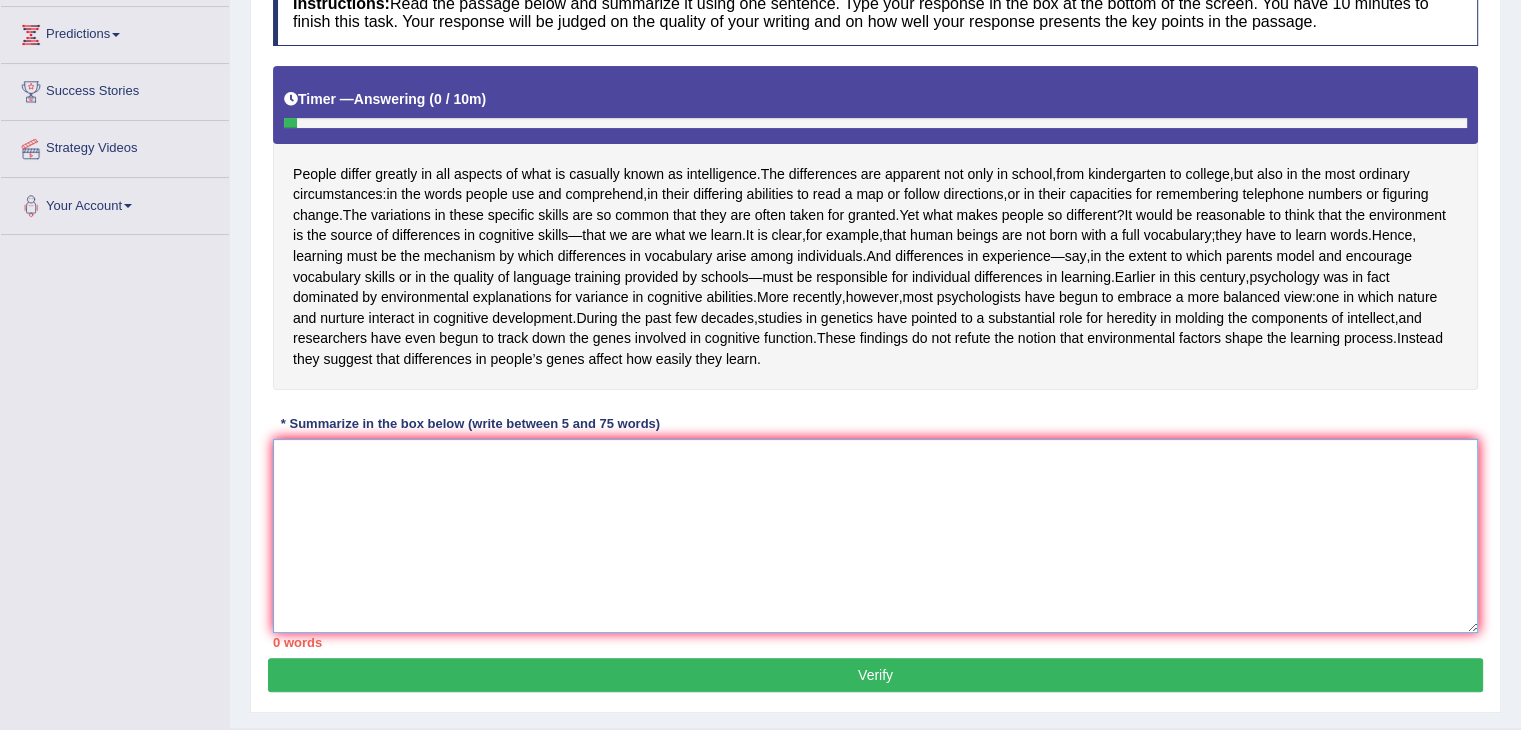 paste on "People differ greatly in all aspects of what is casually known as intelligence, and it would be reasonable to think that the environment is the source of differences in cognitive skills, furthermore, psychology was in fact dominated by environment explanations for variance in cognitive abilities, moreover, these finding do not refute the notion that environmental factors shape the learning process and they suggest that difference in people's genes affect how easily they learn." 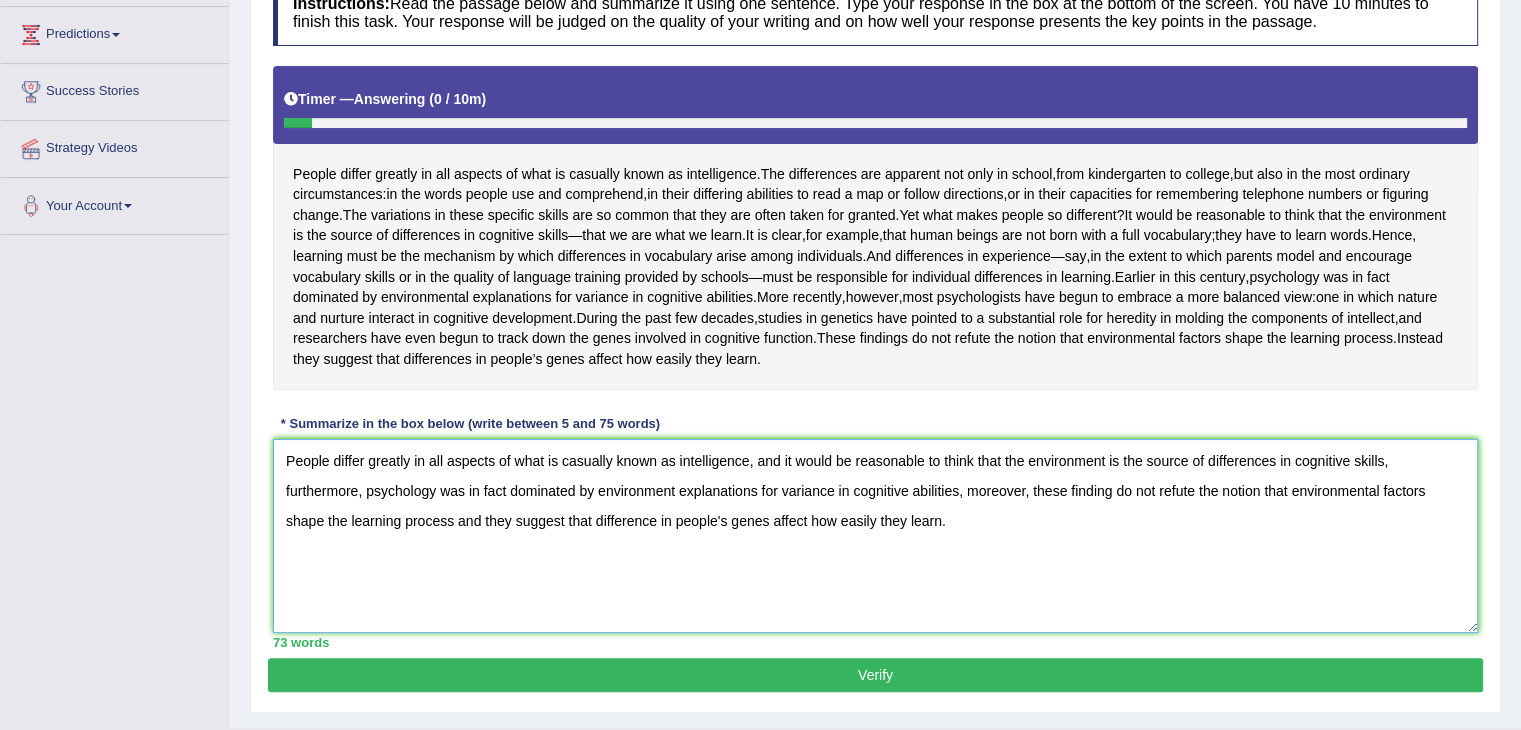 click on "People differ greatly in all aspects of what is casually known as intelligence, and it would be reasonable to think that the environment is the source of differences in cognitive skills, furthermore, psychology was in fact dominated by environment explanations for variance in cognitive abilities, moreover, these finding do not refute the notion that environmental factors shape the learning process and they suggest that difference in people's genes affect how easily they learn." at bounding box center [875, 536] 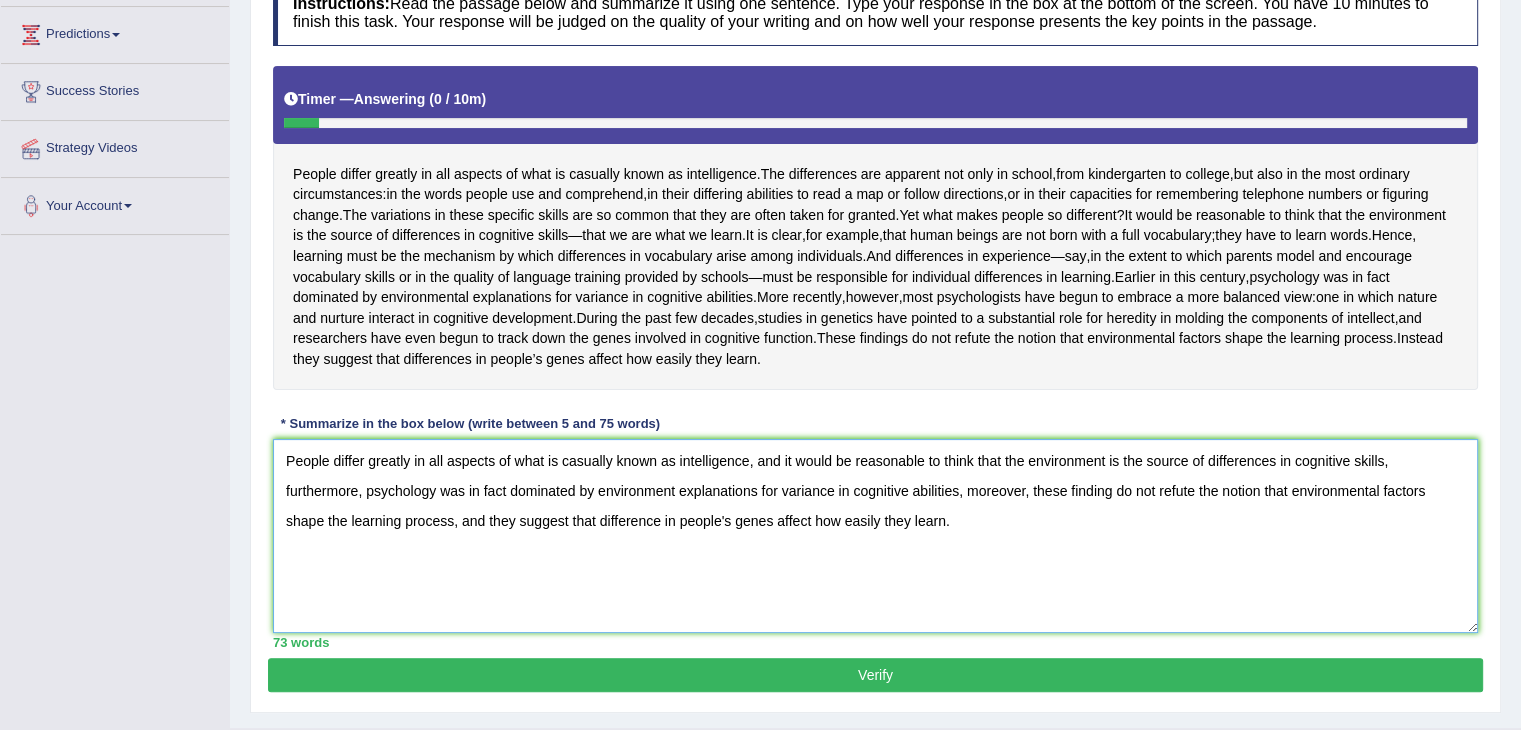 click on "People differ greatly in all aspects of what is casually known as intelligence, and it would be reasonable to think that the environment is the source of differences in cognitive skills, furthermore, psychology was in fact dominated by environment explanations for variance in cognitive abilities, moreover, these finding do not refute the notion that environmental factors shape the learning process, and they suggest that difference in people's genes affect how easily they learn." at bounding box center [875, 536] 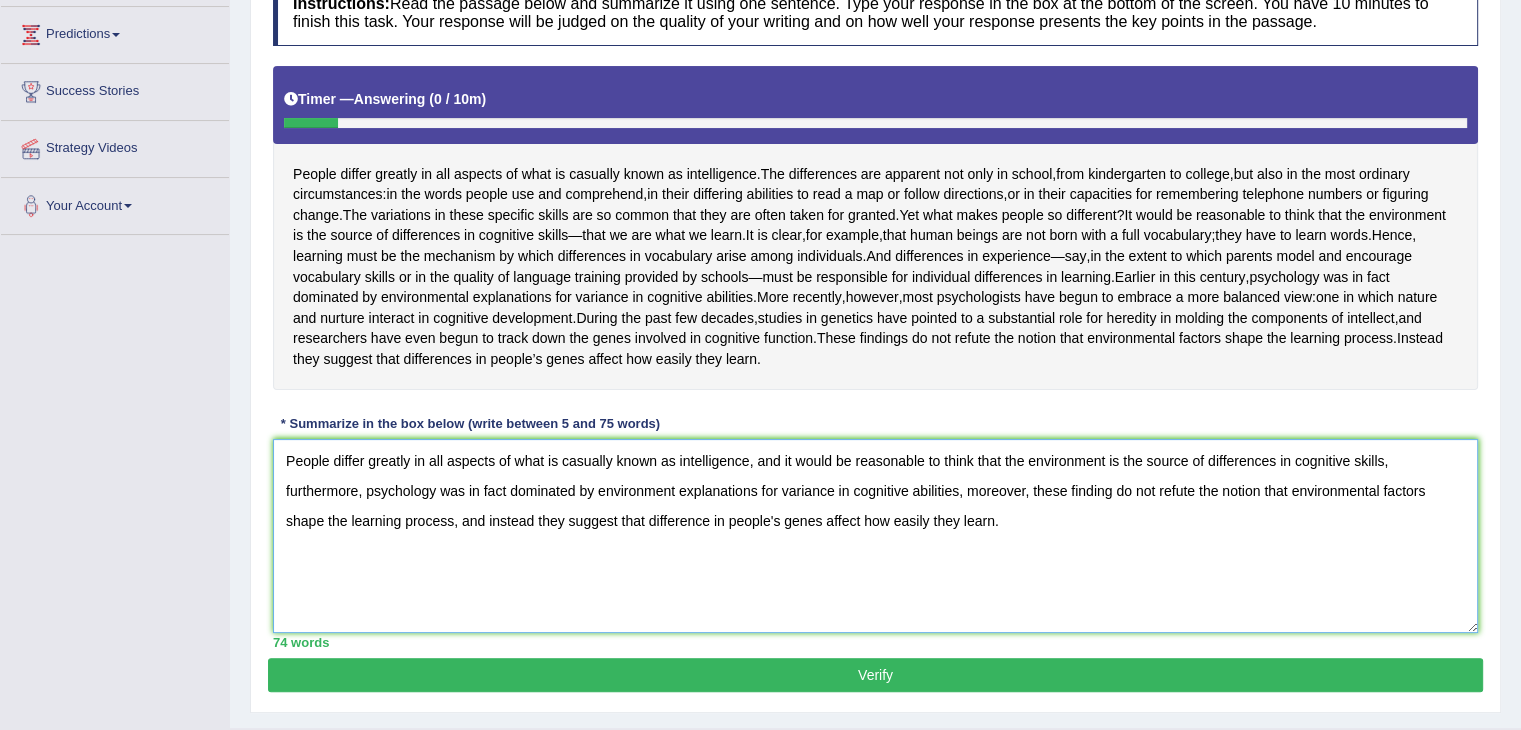 type on "People differ greatly in all aspects of what is casually known as intelligence, and it would be reasonable to think that the environment is the source of differences in cognitive skills, furthermore, psychology was in fact dominated by environment explanations for variance in cognitive abilities, moreover, these finding do not refute the notion that environmental factors shape the learning process, and instead they suggest that difference in people's genes affect how easily they learn." 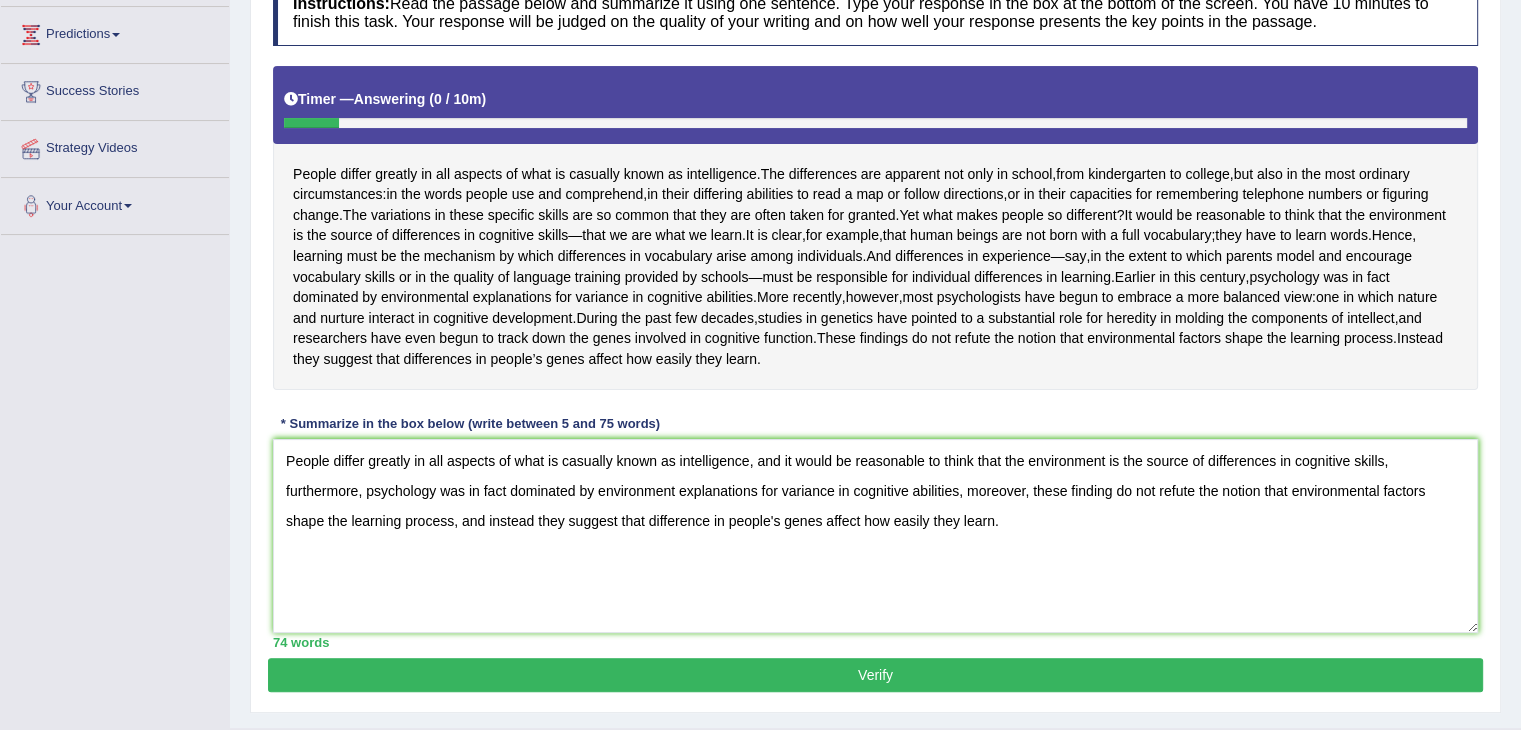 click on "Verify" at bounding box center [875, 675] 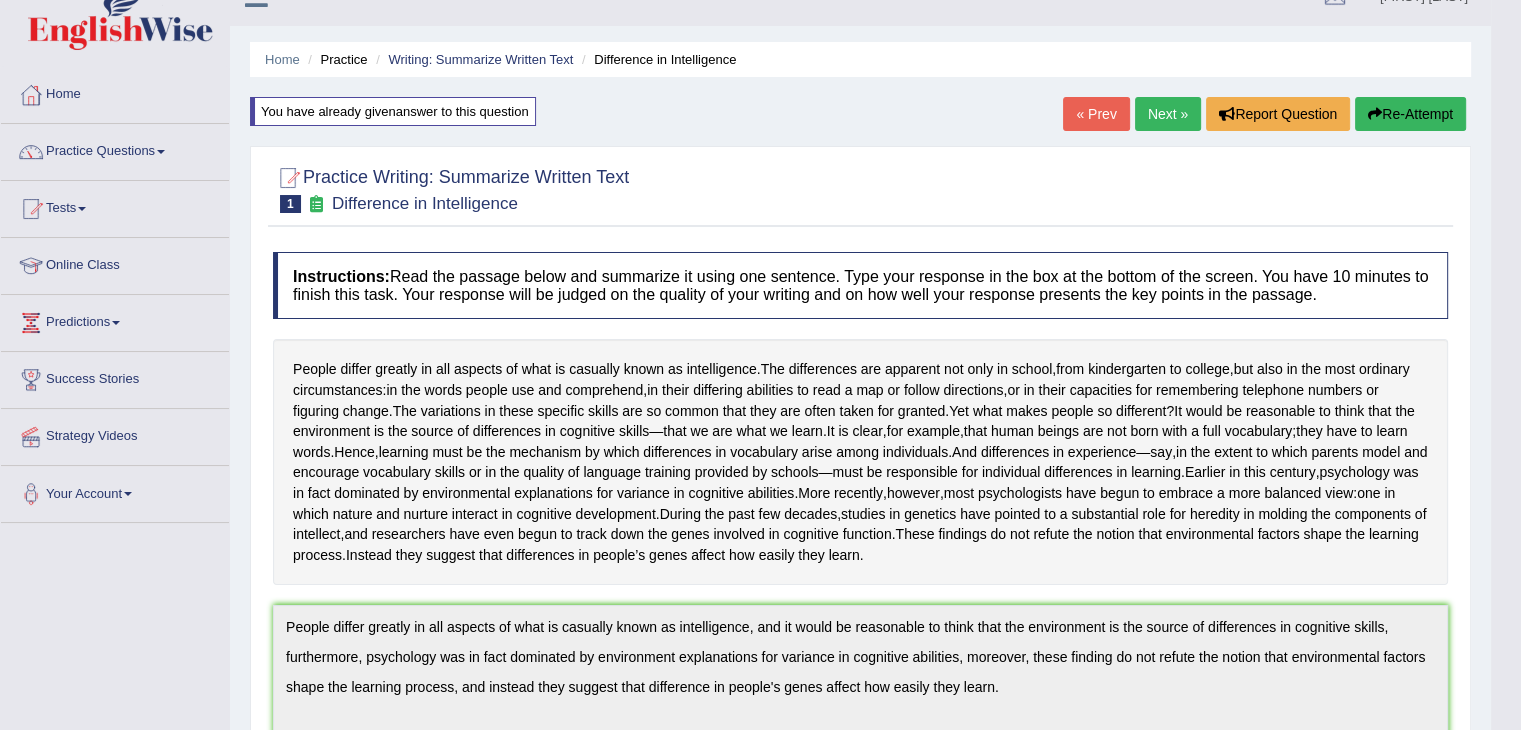 scroll, scrollTop: 0, scrollLeft: 0, axis: both 